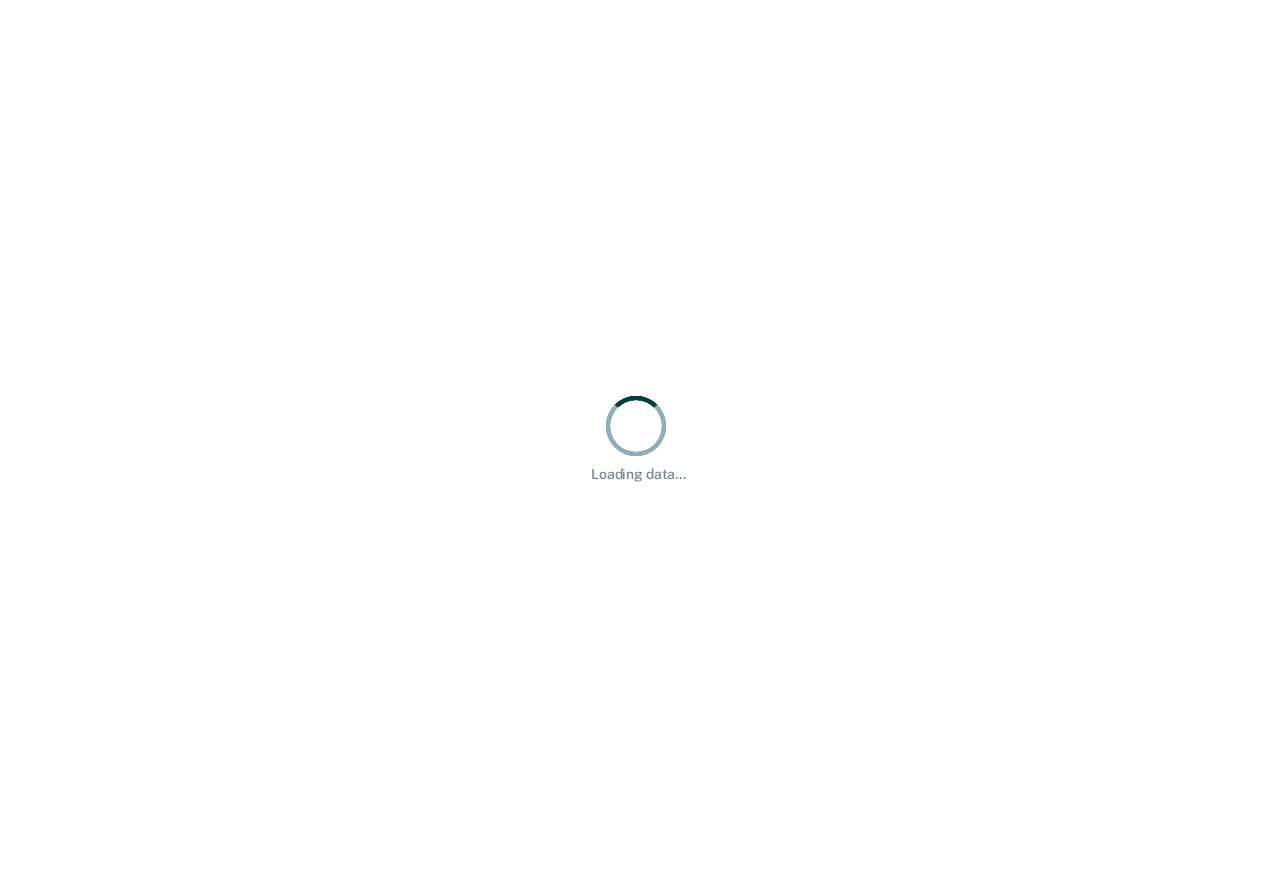 scroll, scrollTop: 0, scrollLeft: 0, axis: both 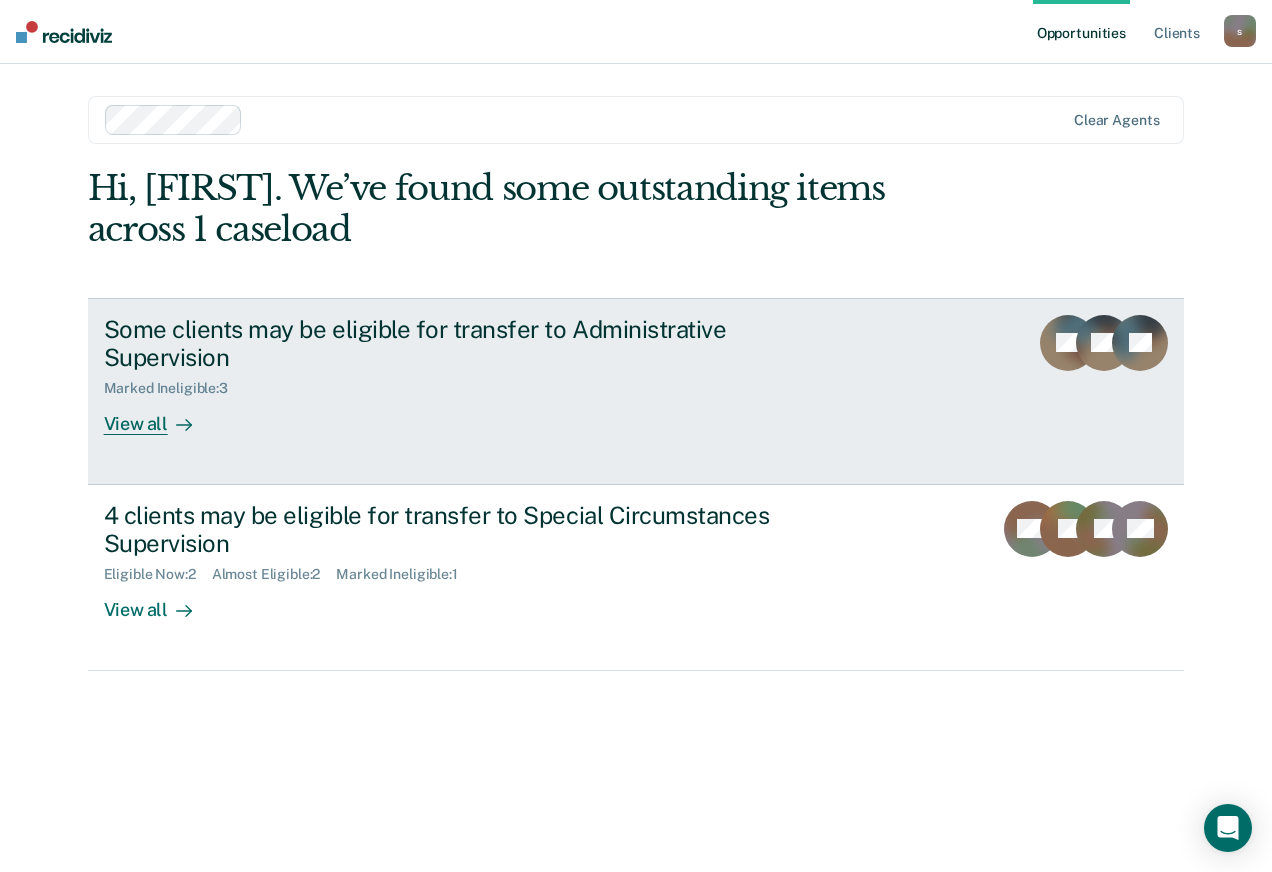 click on "Some clients may be eligible for transfer to Administrative Supervision Marked Ineligible :  3 View all" at bounding box center [479, 375] 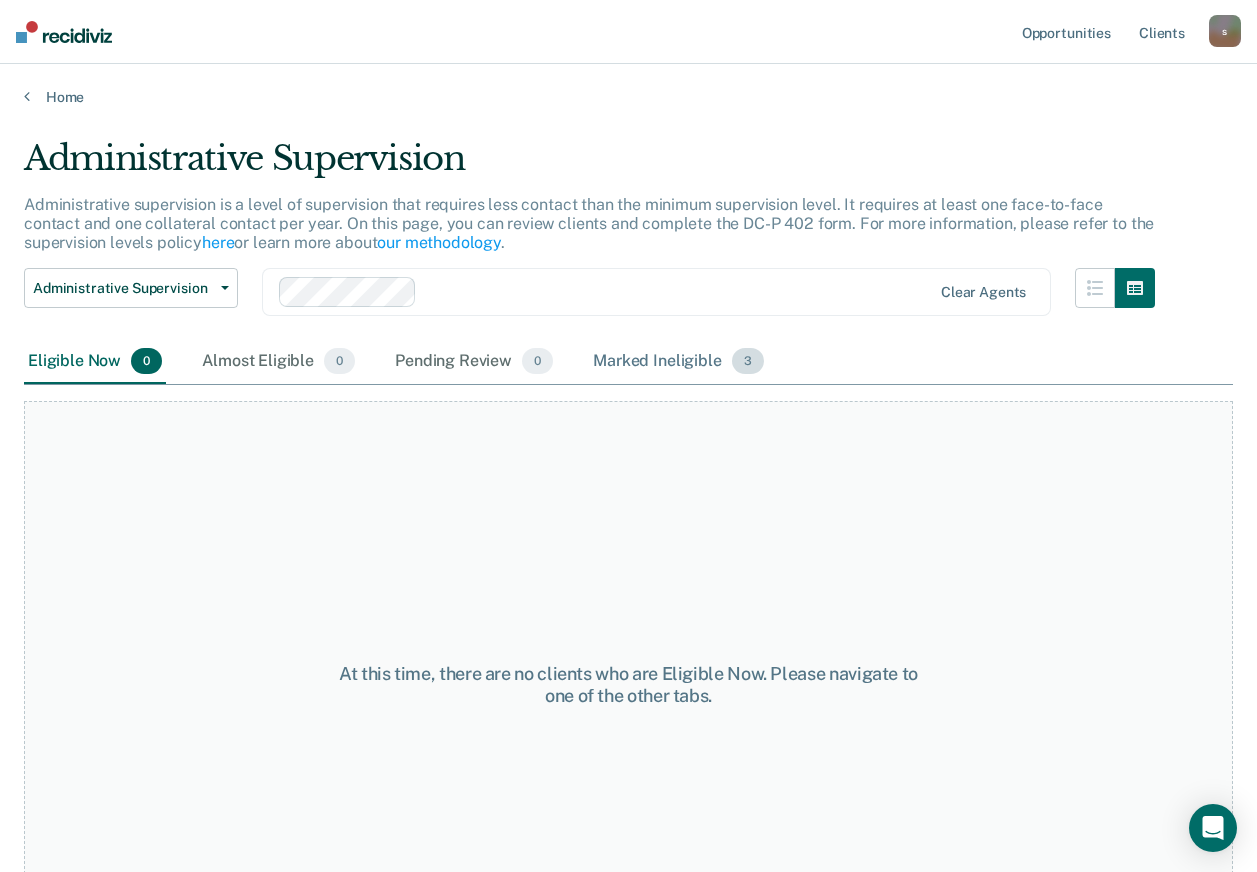 click on "Marked Ineligible 3" at bounding box center (678, 362) 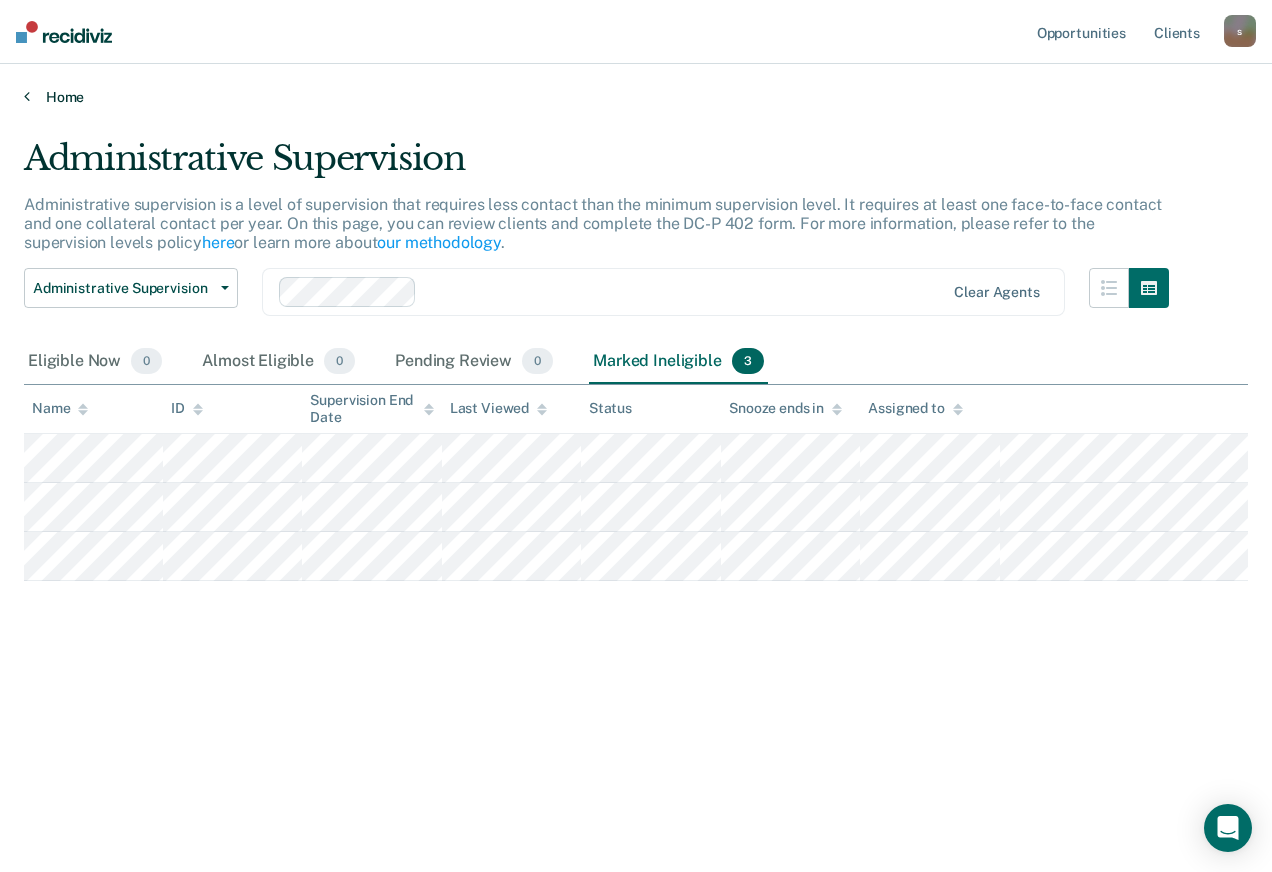 click on "Home" at bounding box center (636, 97) 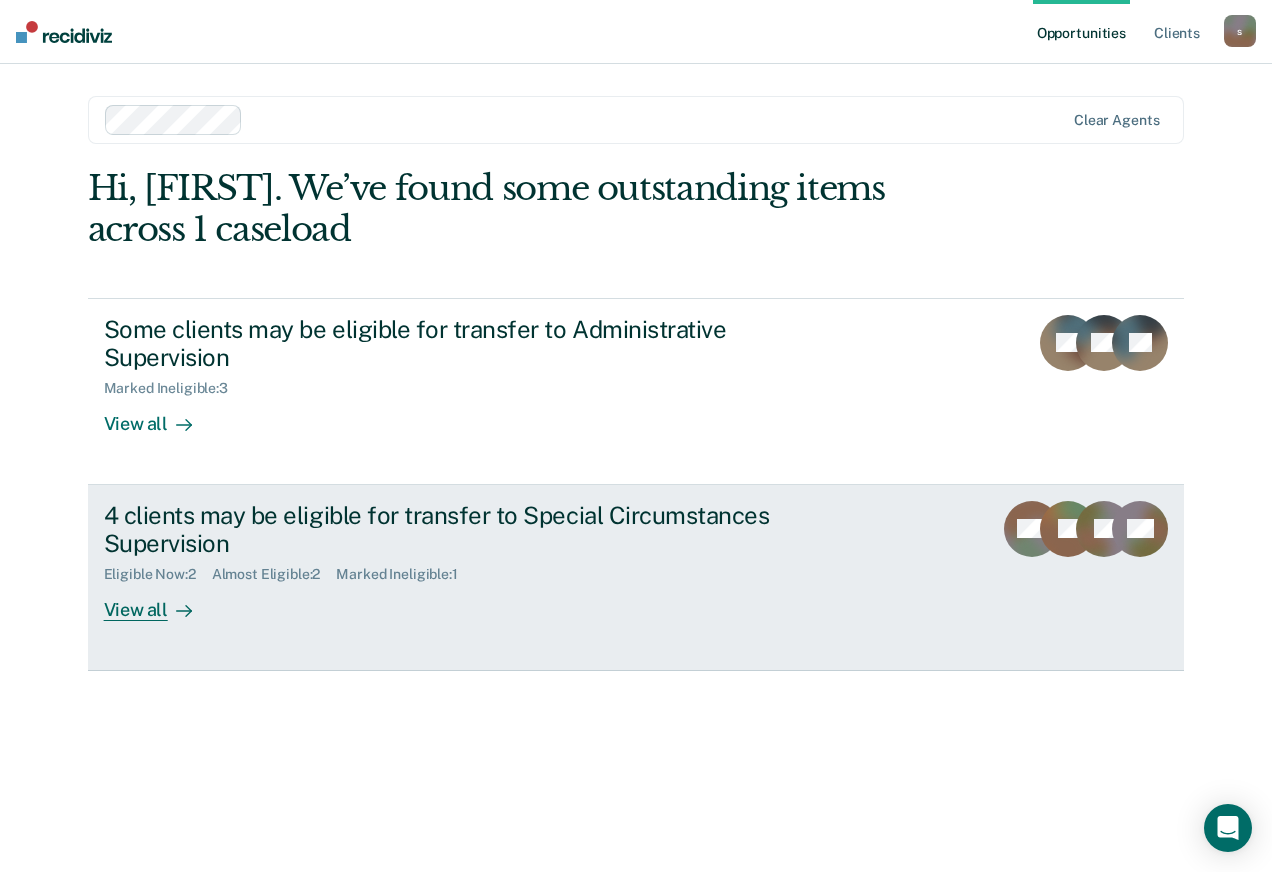 click on "4 clients may be eligible for transfer to Special Circumstances Supervision" at bounding box center [455, 530] 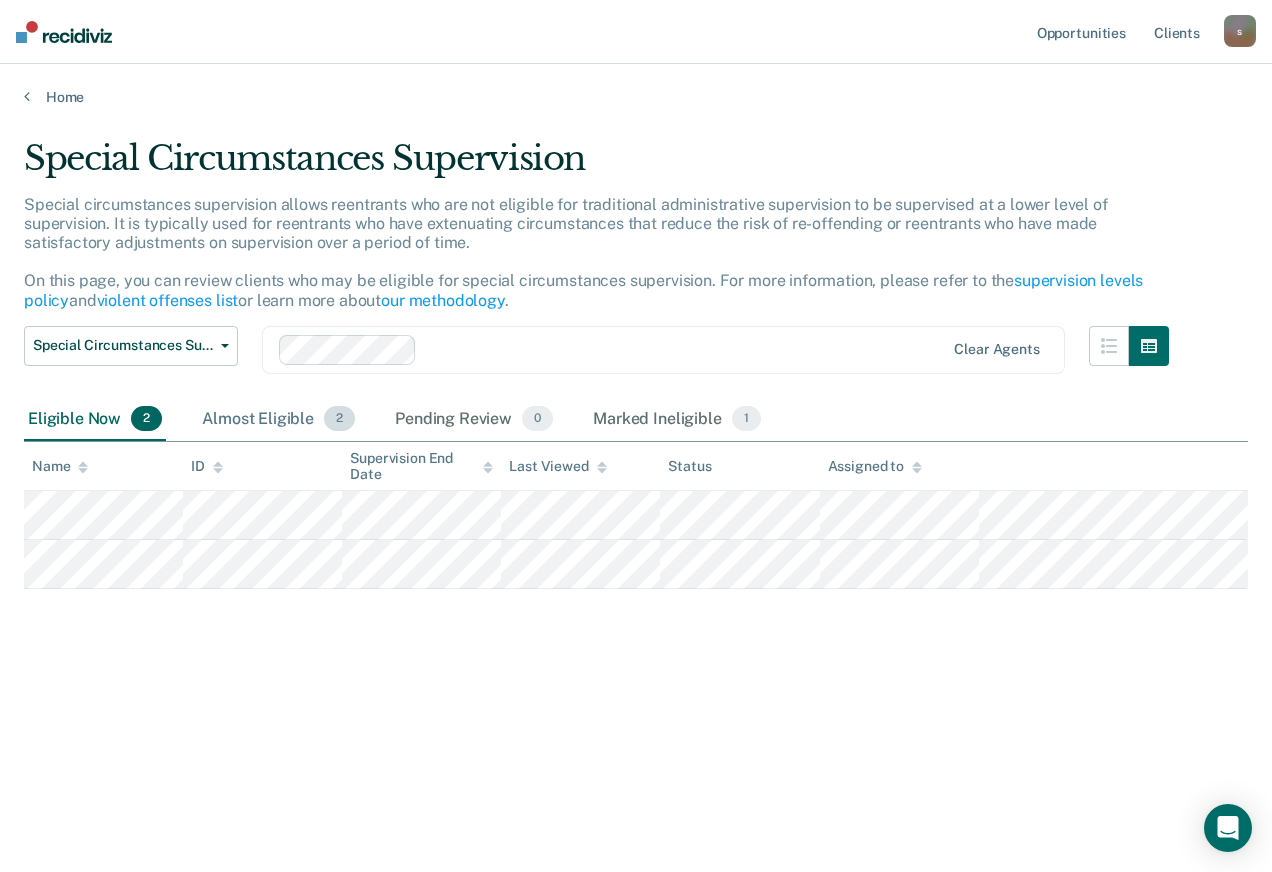 click on "Almost Eligible 2" at bounding box center [278, 420] 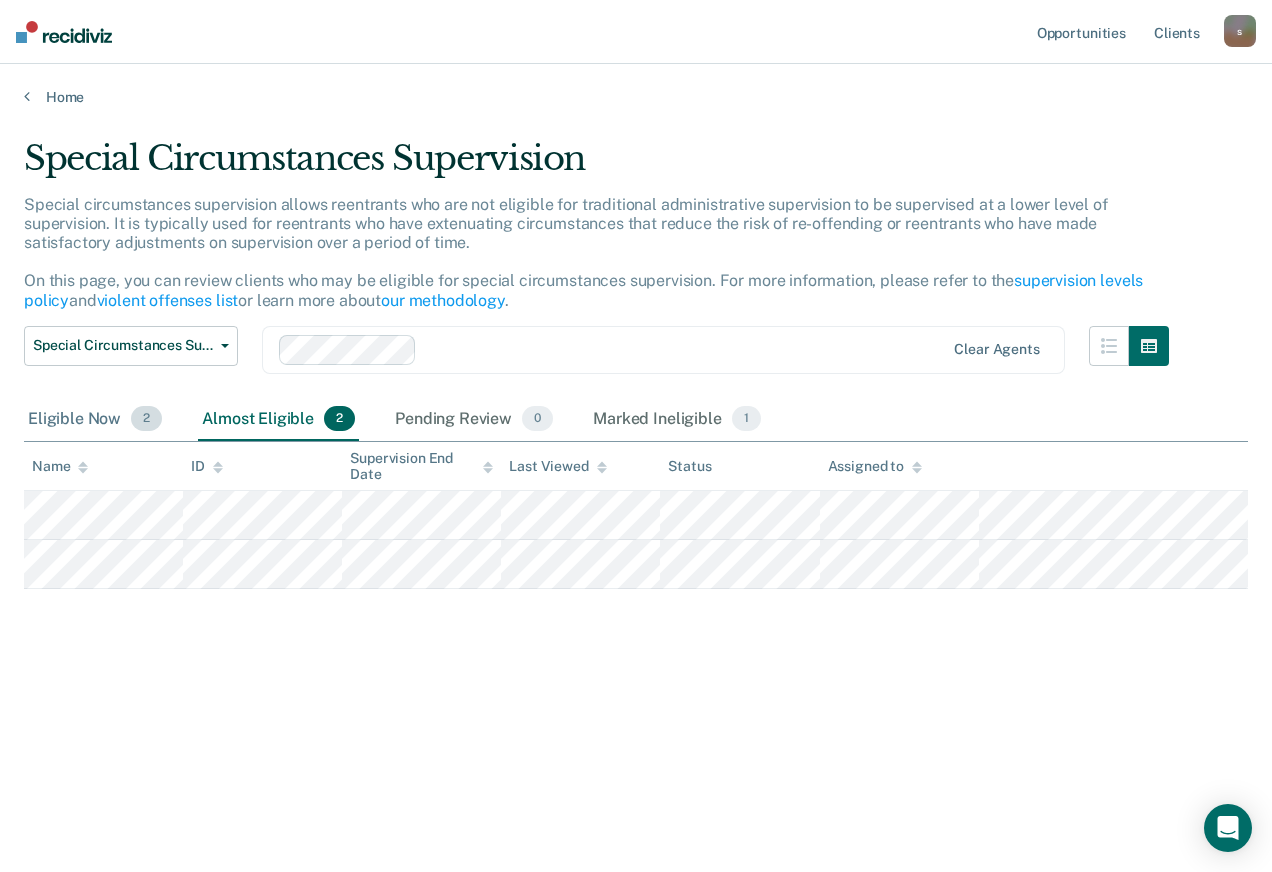 click on "Eligible Now 2" at bounding box center (95, 420) 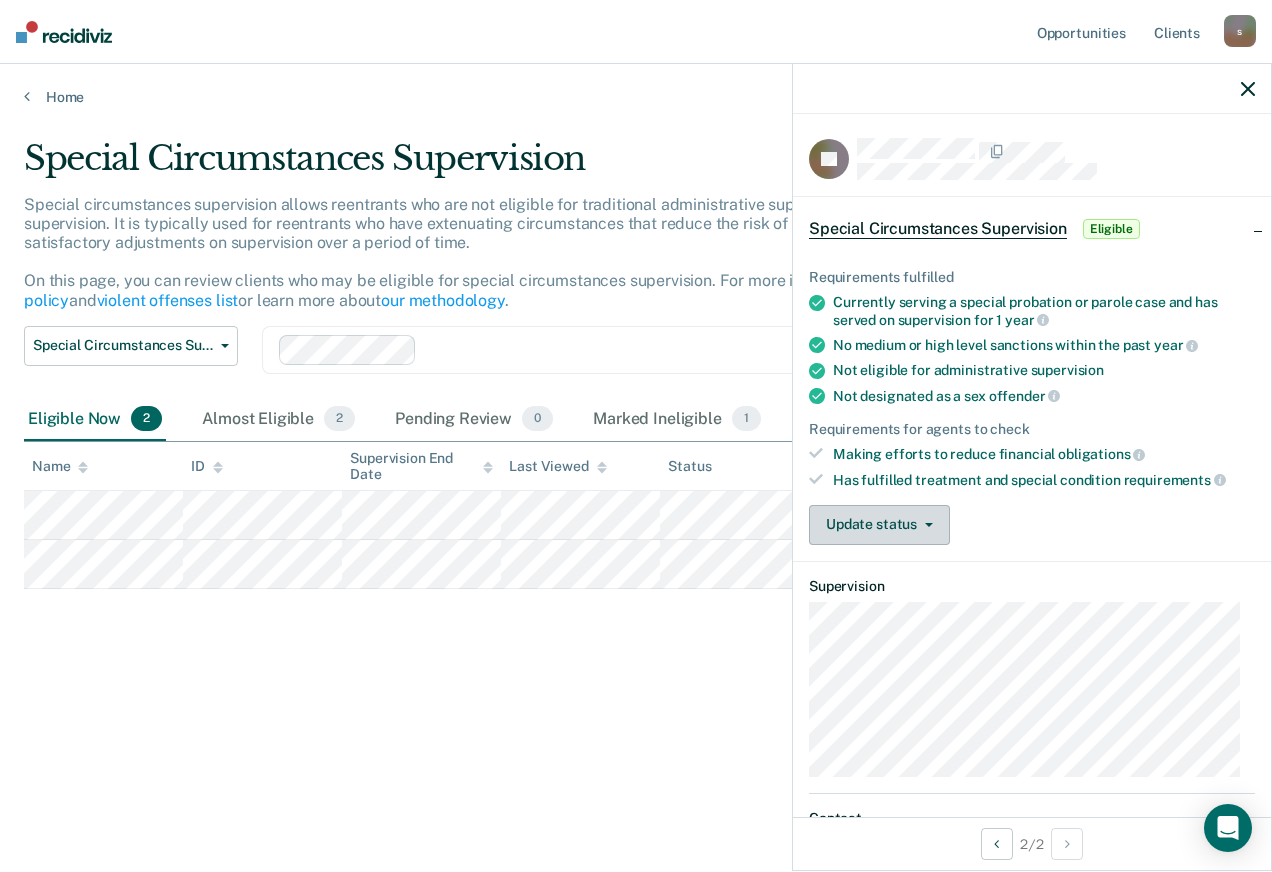 click 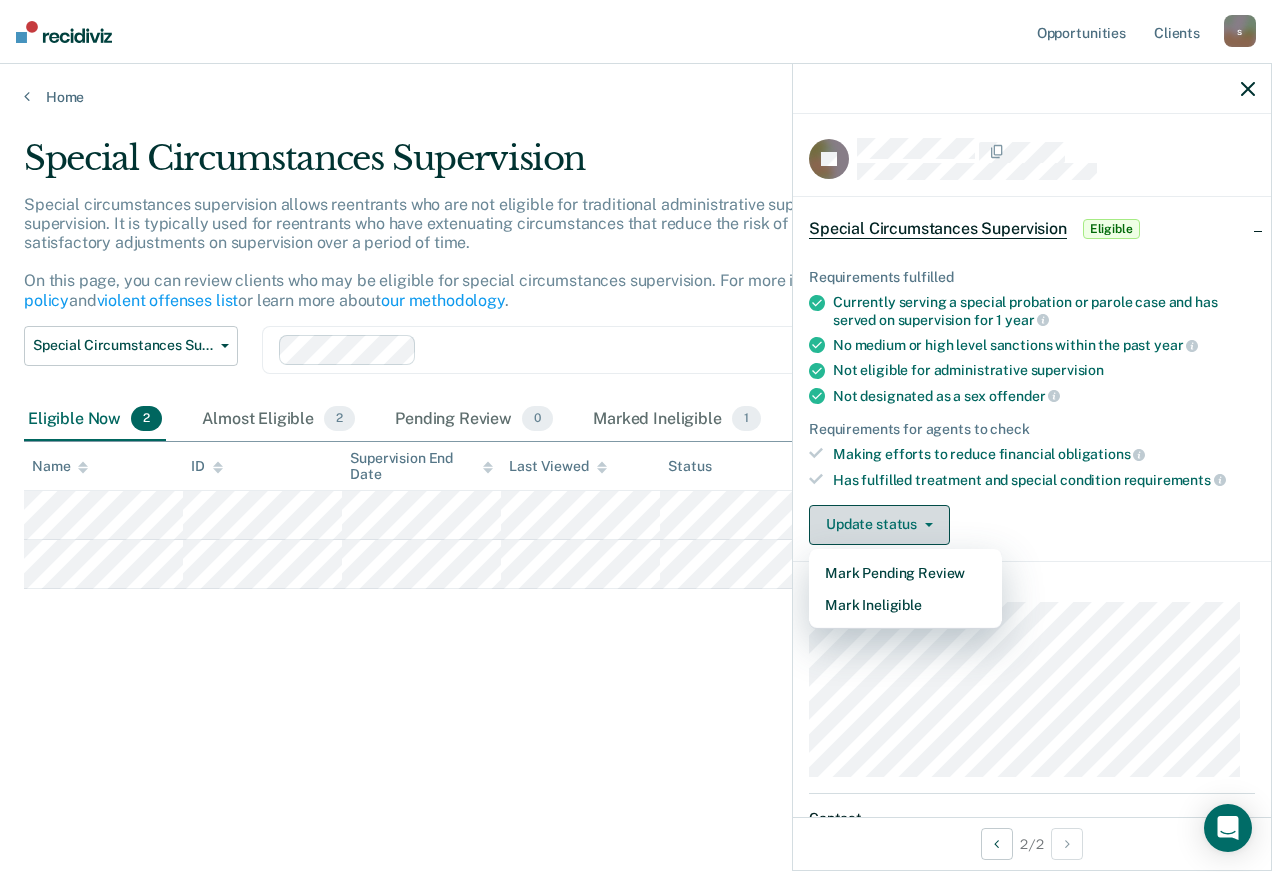 click 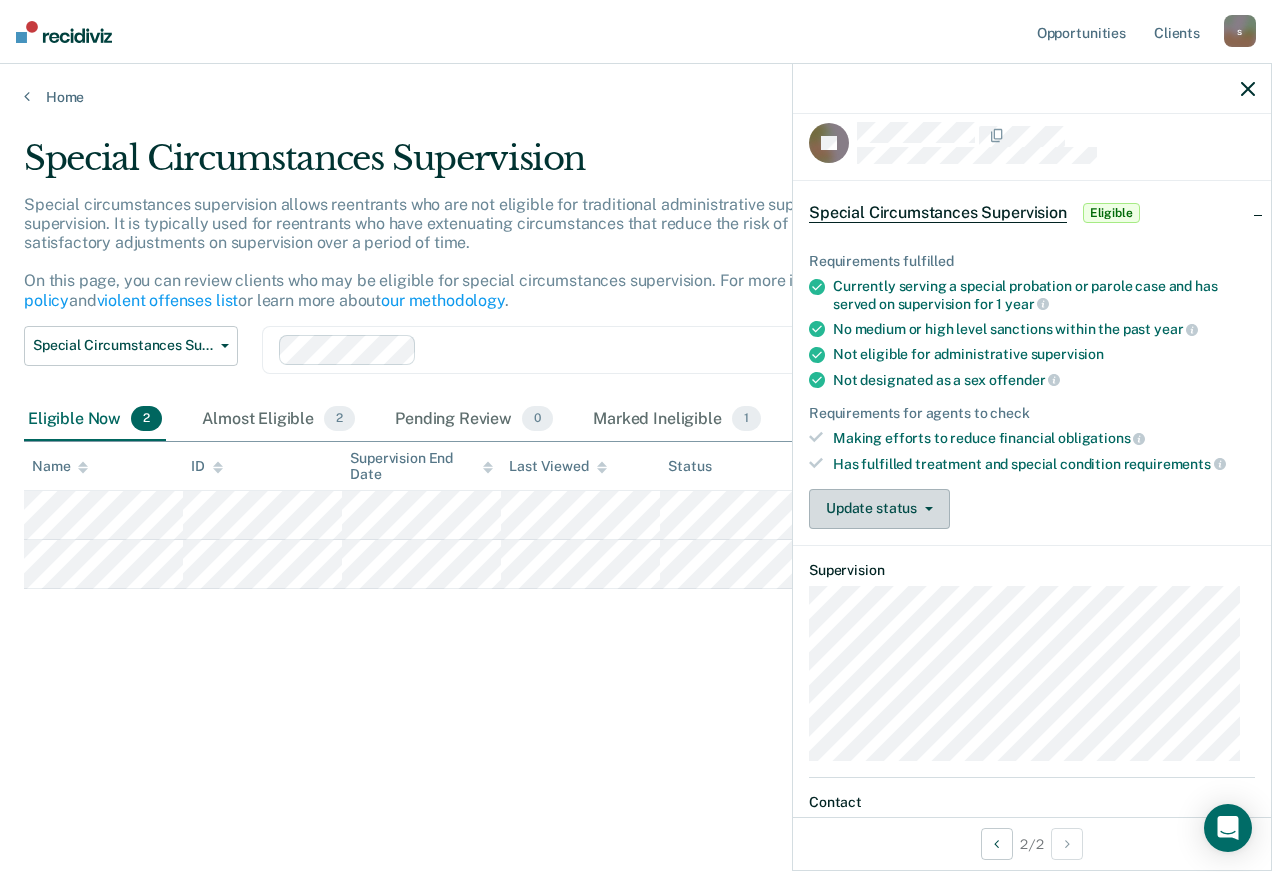 scroll, scrollTop: 0, scrollLeft: 0, axis: both 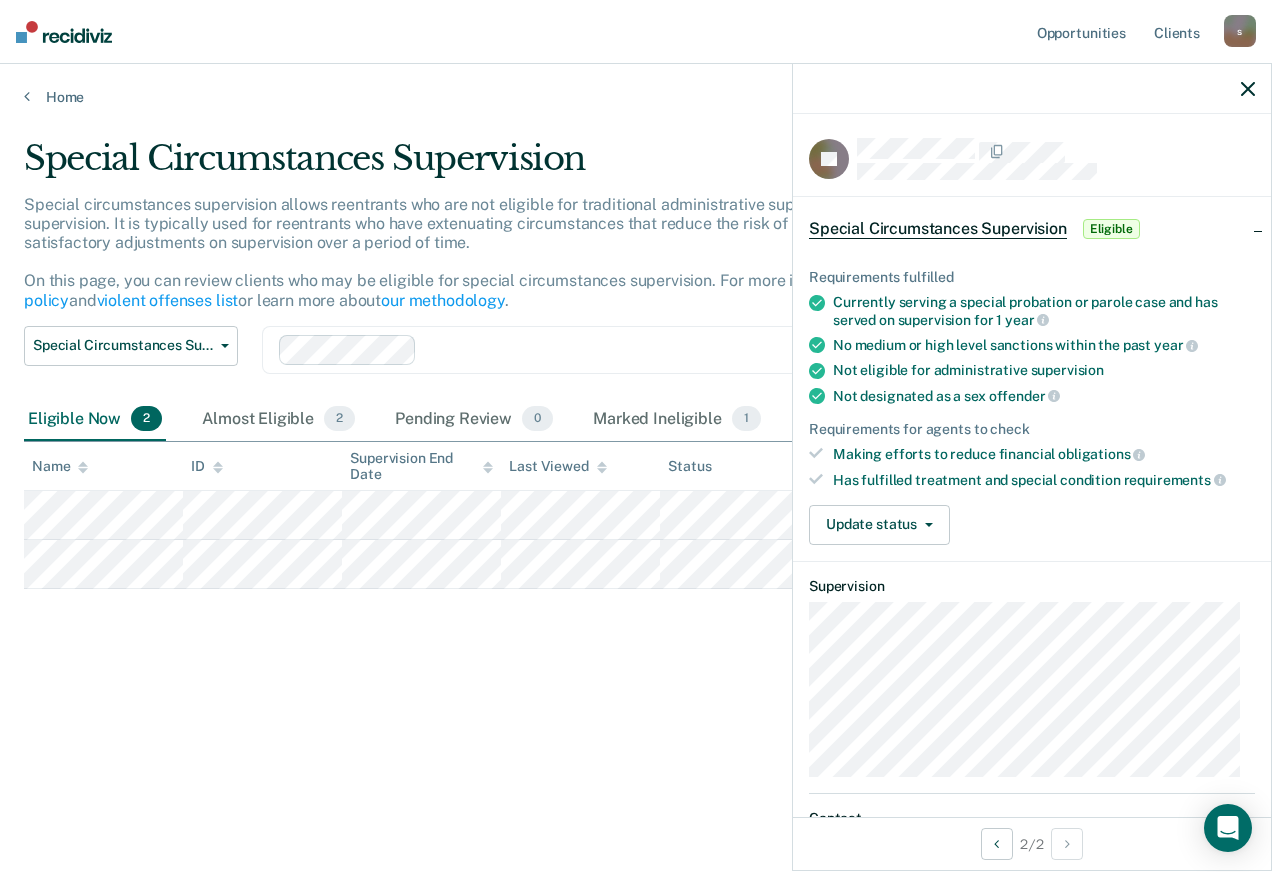 click on "Special Circumstances Supervision" at bounding box center (938, 229) 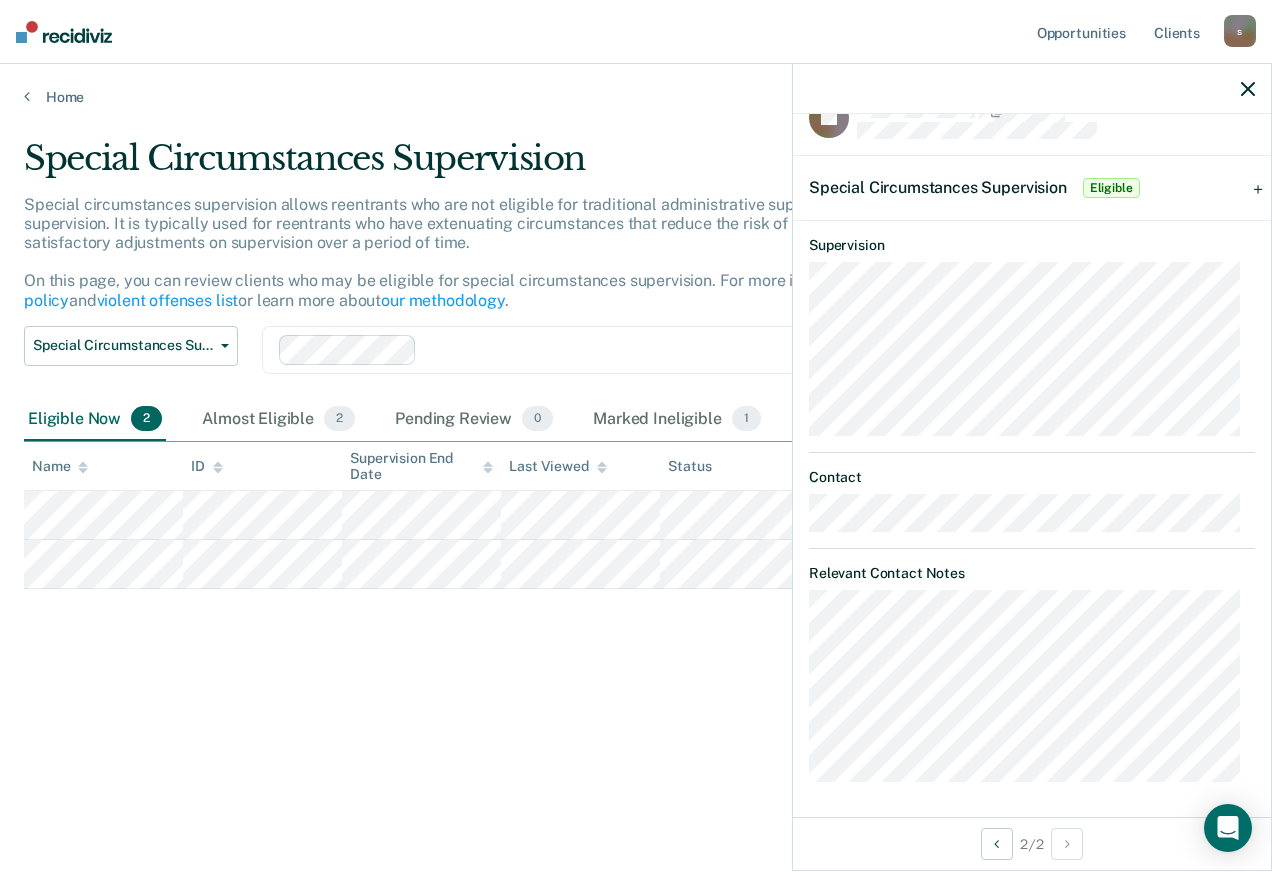 scroll, scrollTop: 43, scrollLeft: 0, axis: vertical 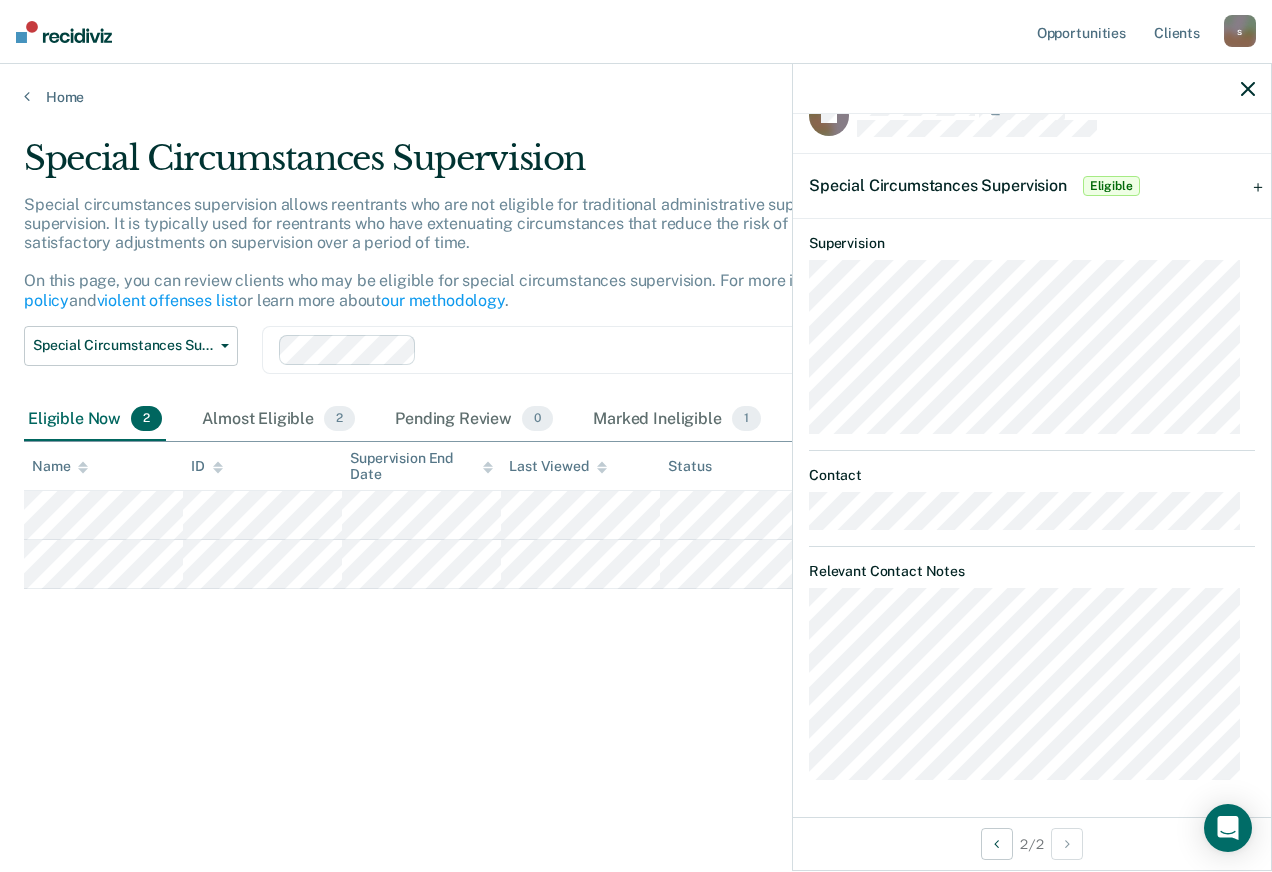 click on "Special Circumstances Supervision   Special circumstances supervision allows reentrants who are not eligible for traditional administrative supervision to be supervised at a lower level of supervision. It is typically used for reentrants who have extenuating circumstances that reduce the risk of re-offending or reentrants who have made satisfactory adjustments on supervision over a period of time. On this page, you can review clients who may be eligible for special circumstances supervision. For more information, please refer to the  supervision levels policy  and  violent offenses list  or learn more about  our methodology .  Special Circumstances Supervision Administrative Supervision Special Circumstances Supervision Clear   agents Eligible Now 2 Almost Eligible 2 Pending Review 0 Marked Ineligible 1
To pick up a draggable item, press the space bar.
While dragging, use the arrow keys to move the item.
Press space again to drop the item in its new position, or press escape to cancel.
Name ID" at bounding box center [636, 430] 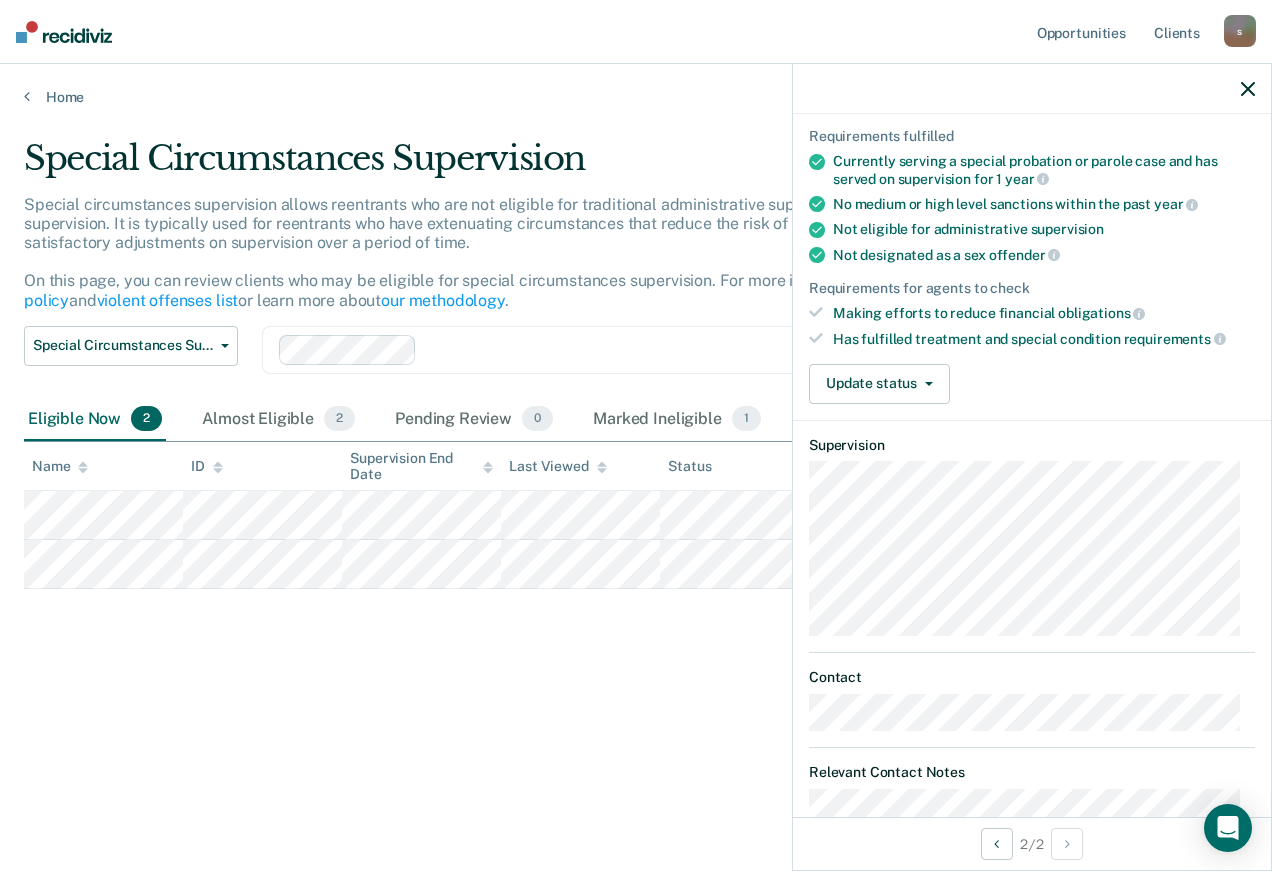 scroll, scrollTop: 0, scrollLeft: 0, axis: both 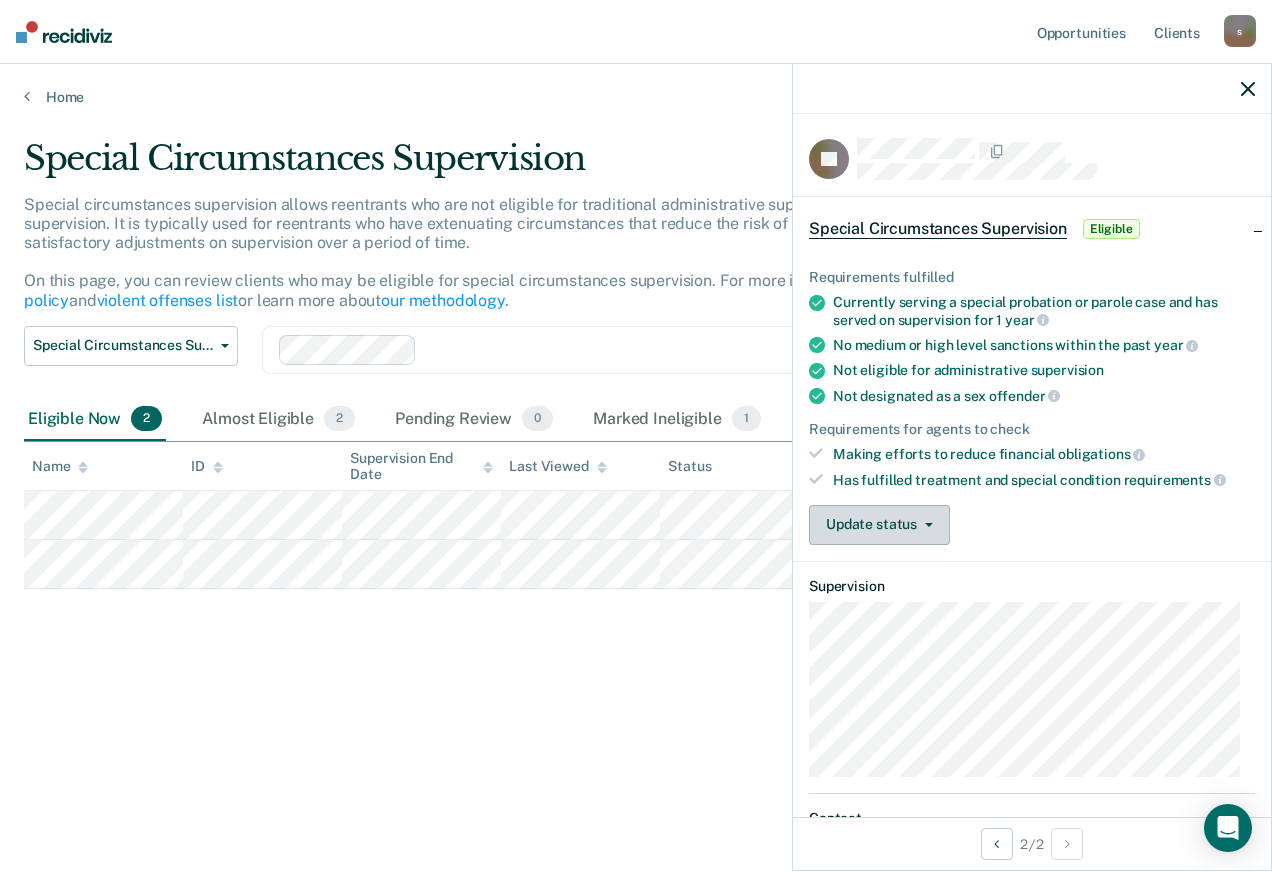 click on "Update status" at bounding box center [879, 525] 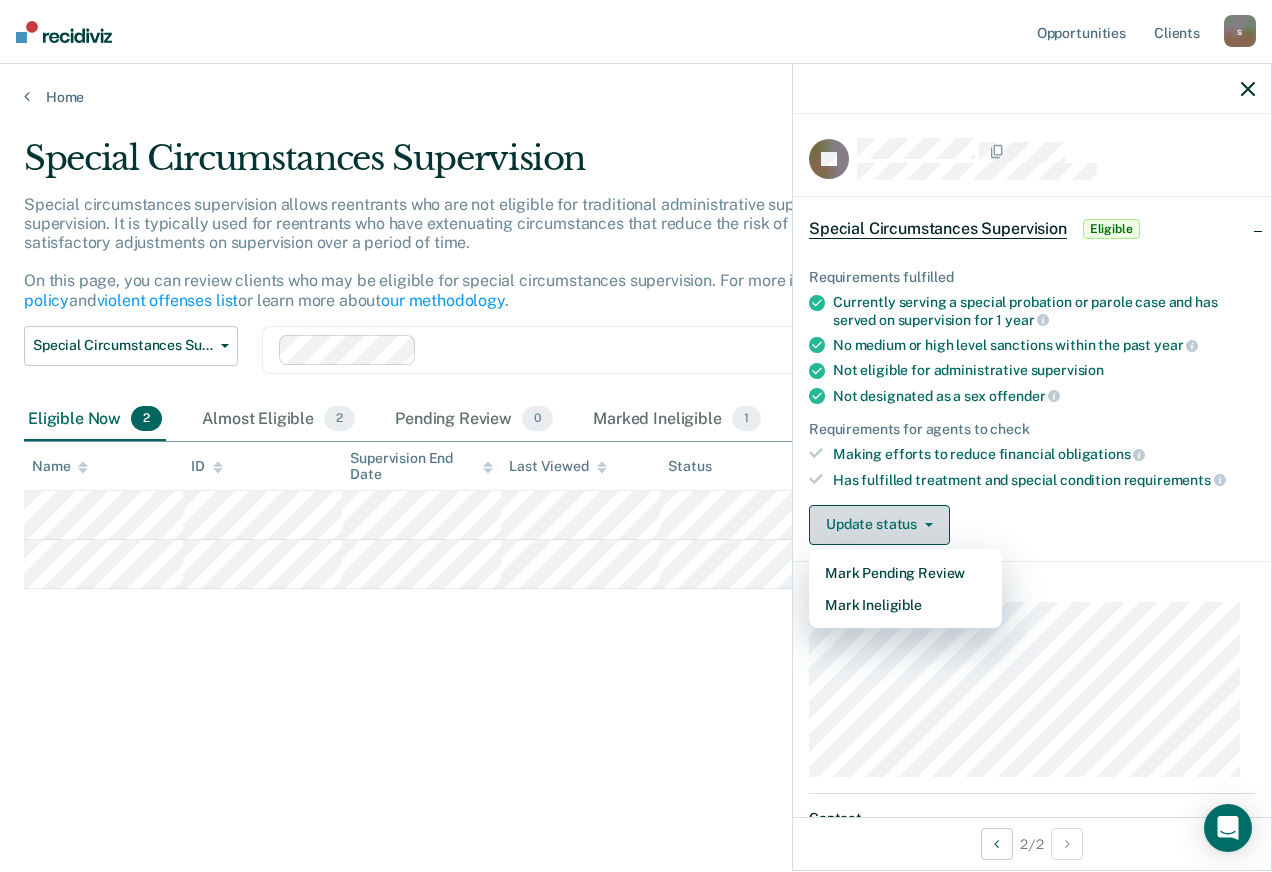 click on "Update status" at bounding box center [879, 525] 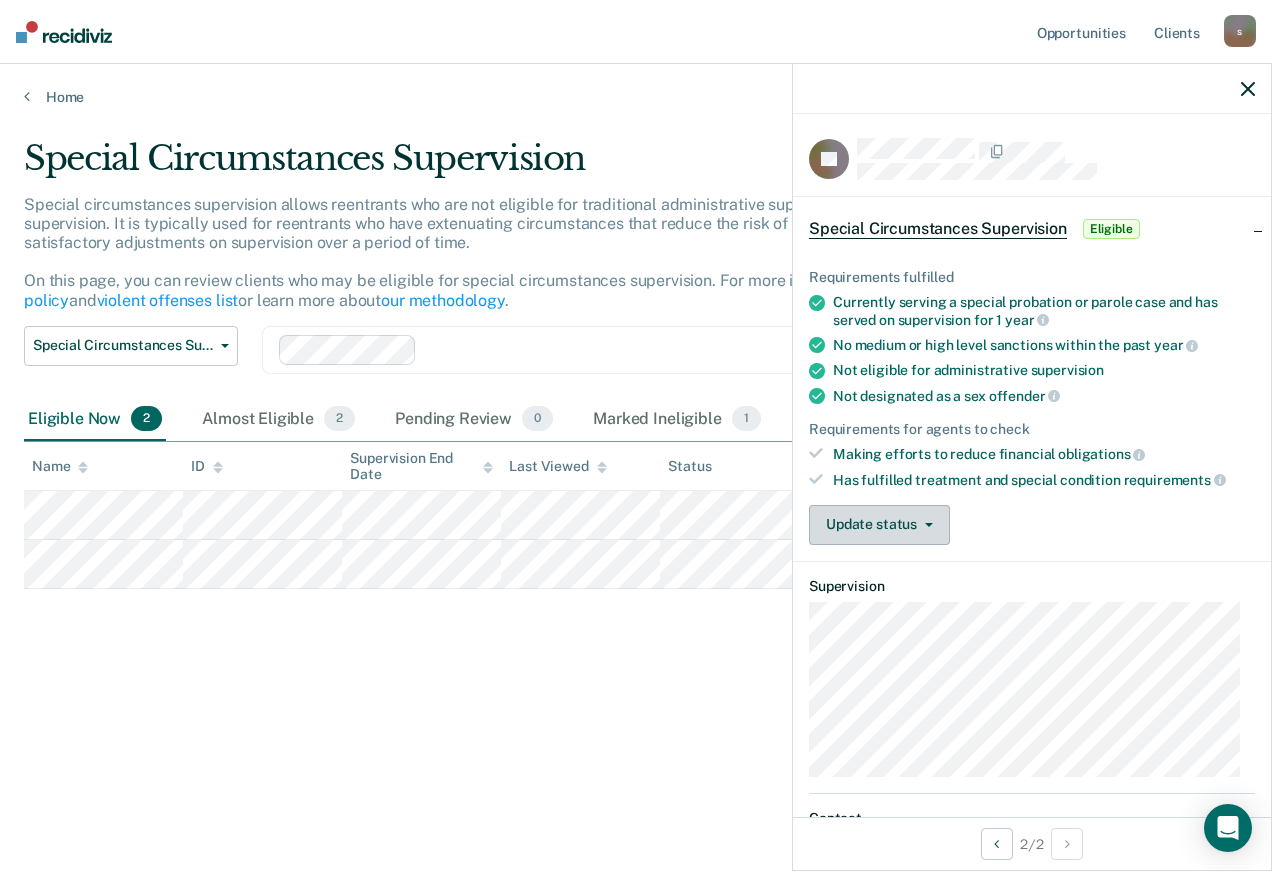 click on "Update status" at bounding box center (879, 525) 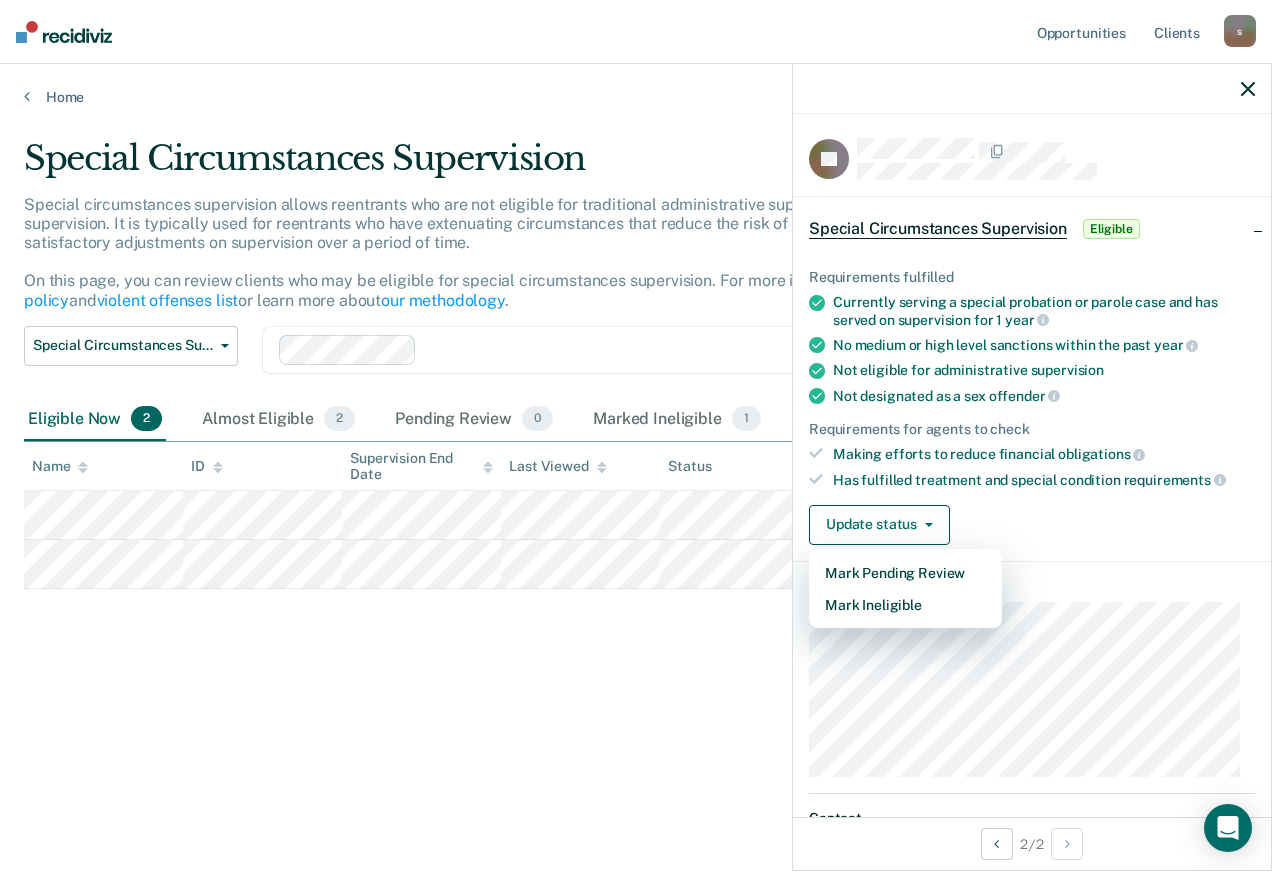 click on "Update status Mark Pending Review Mark Ineligible" at bounding box center (1032, 525) 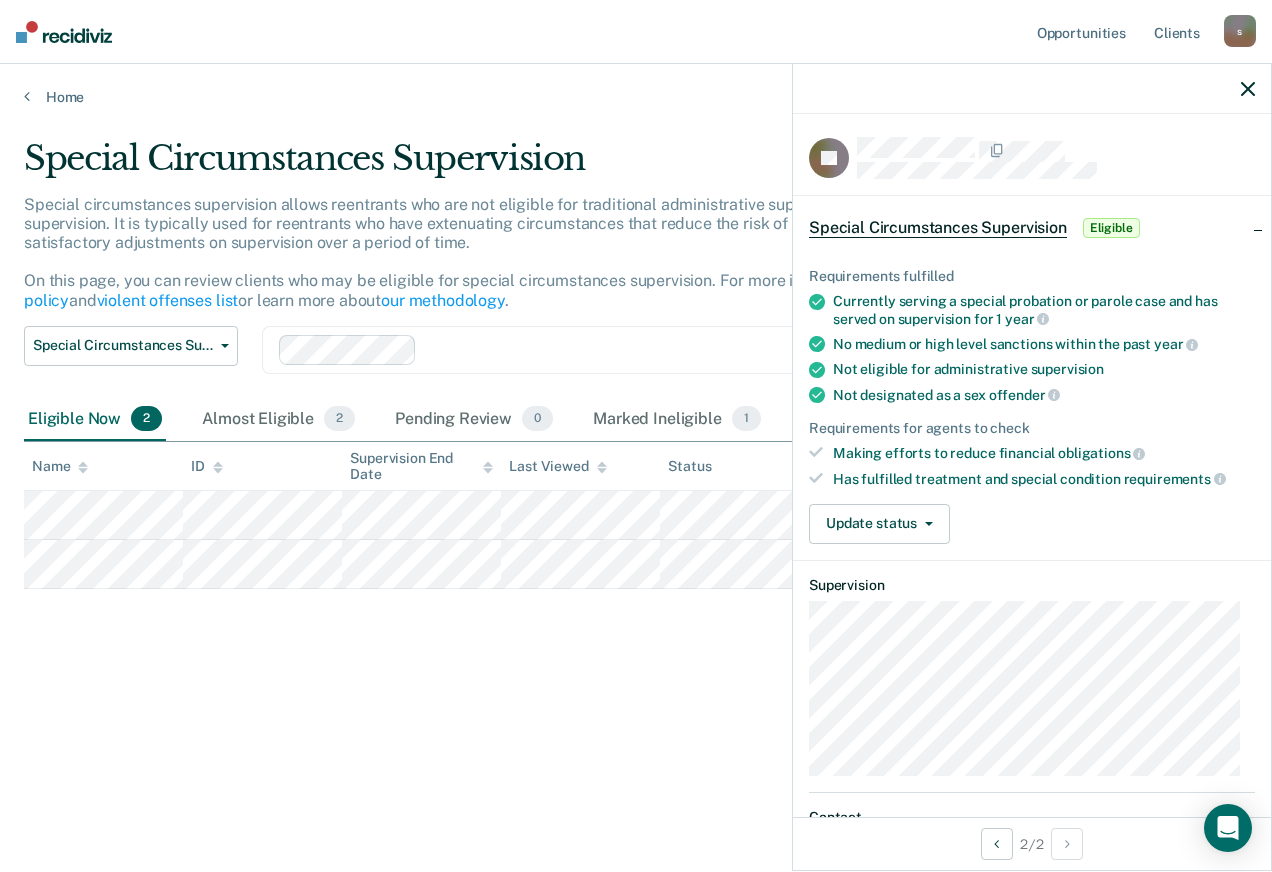scroll, scrollTop: 0, scrollLeft: 0, axis: both 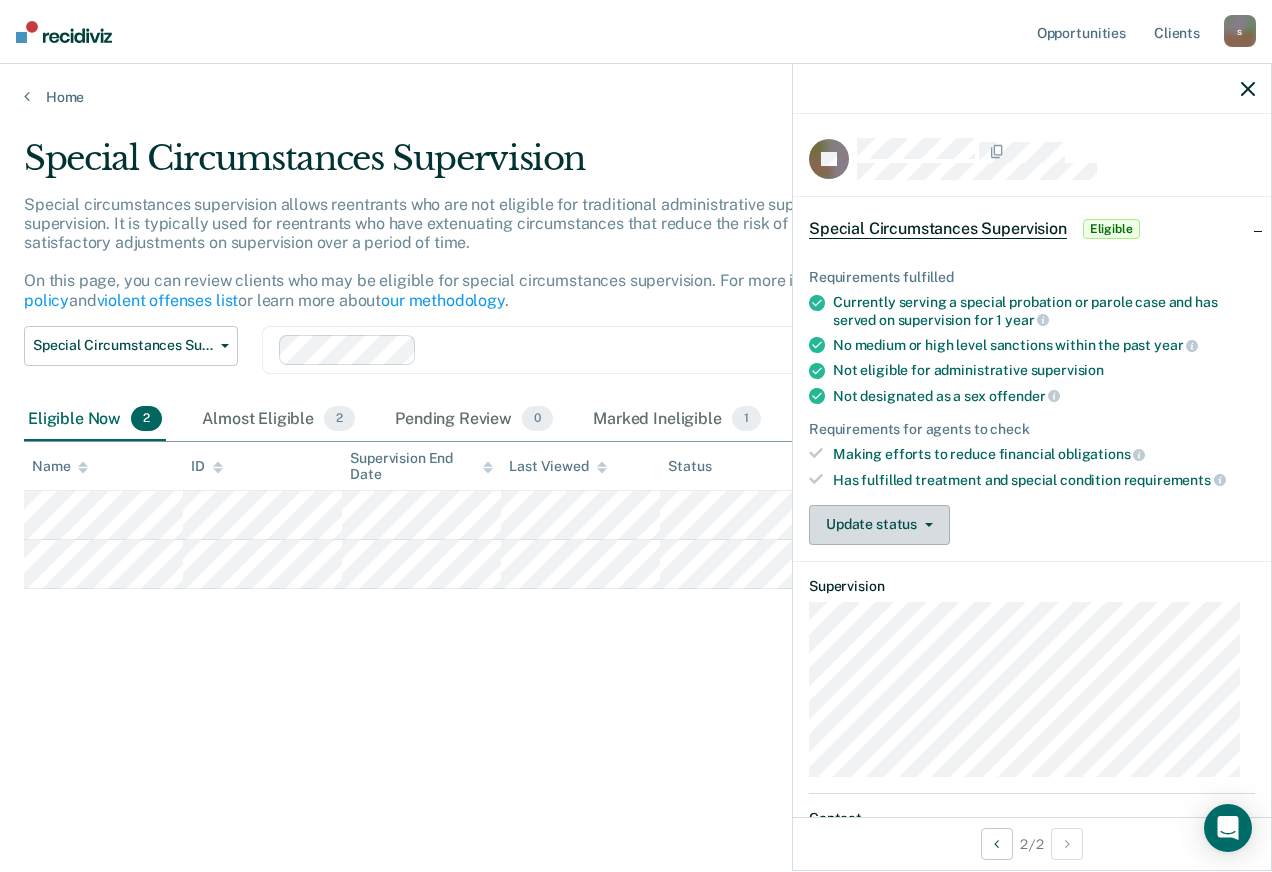 click on "Update status" at bounding box center [879, 525] 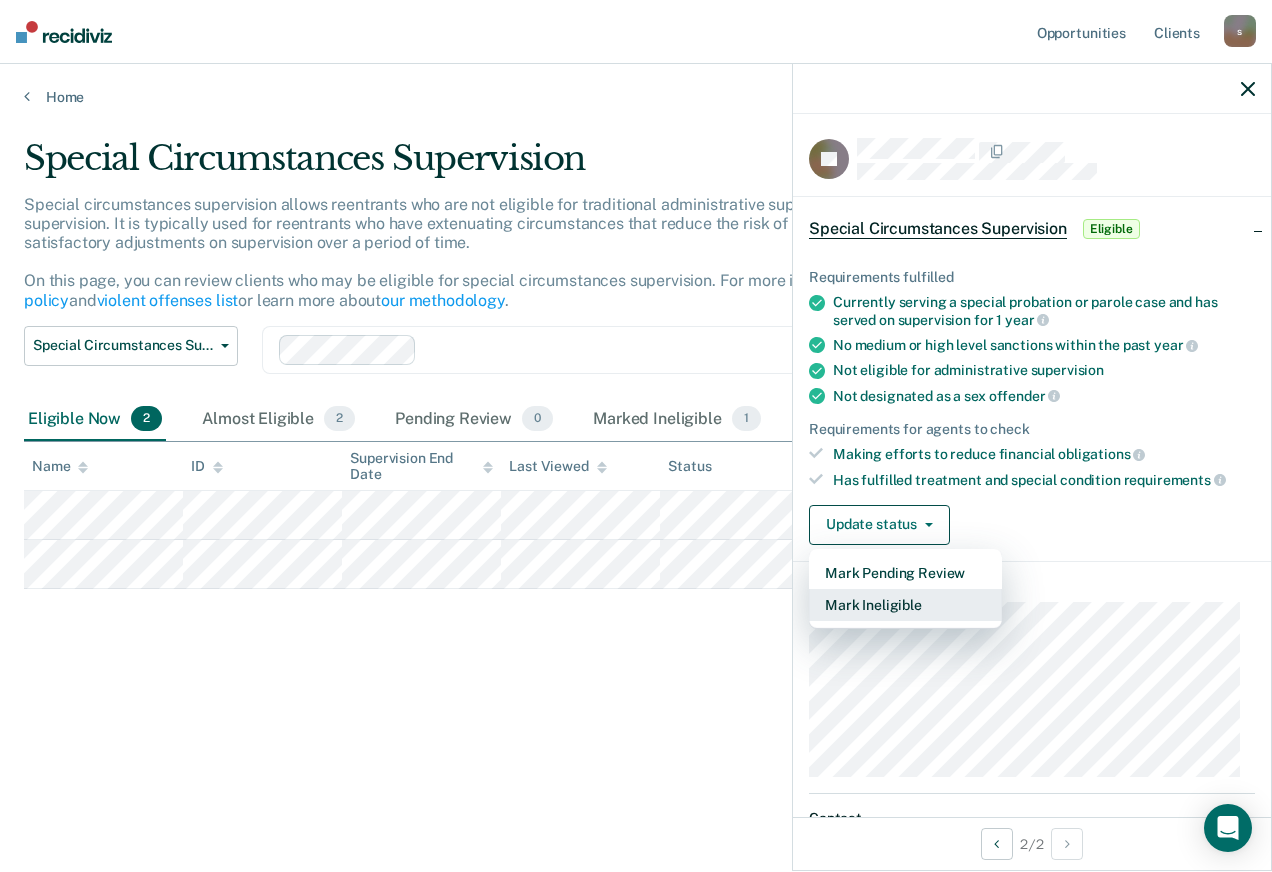click on "Mark Ineligible" at bounding box center [905, 605] 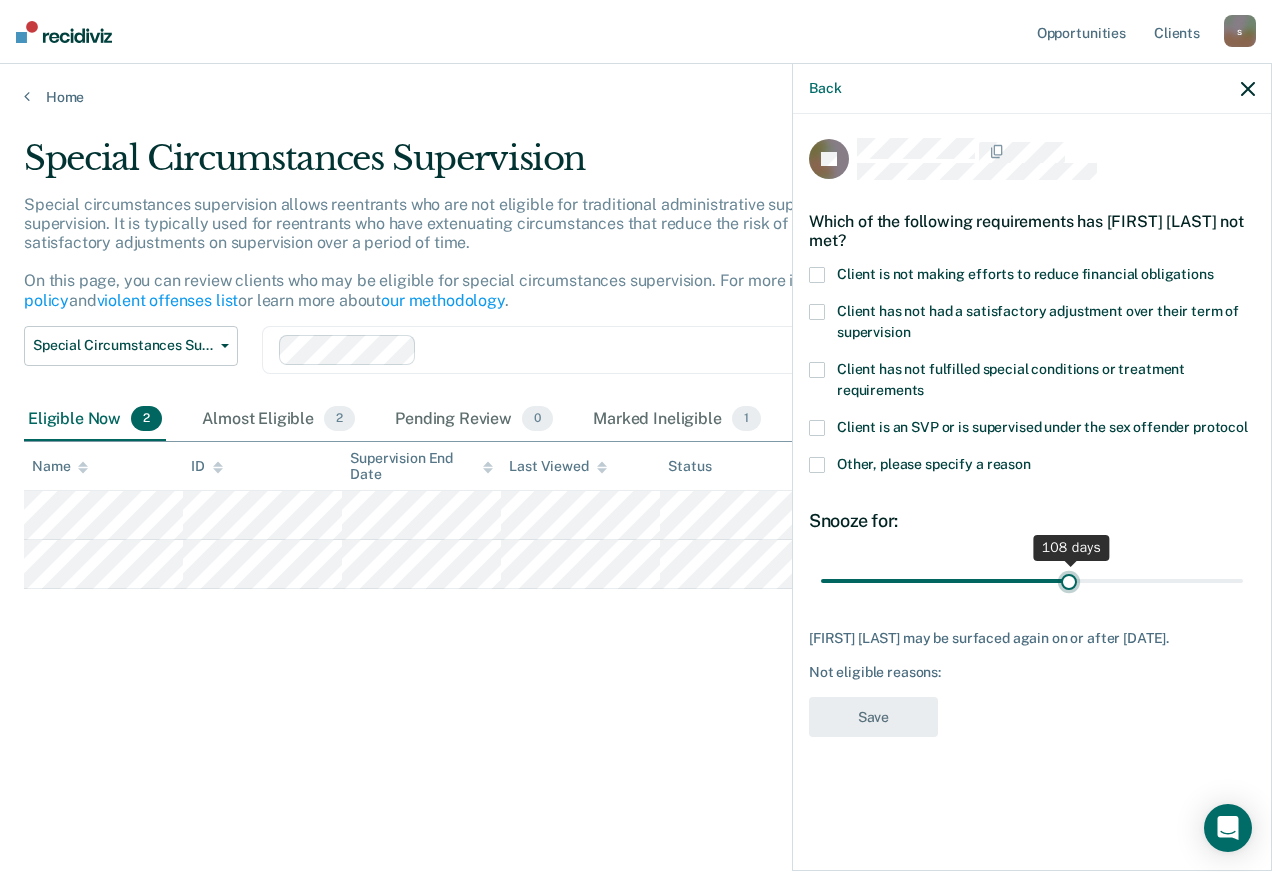 drag, startPoint x: 898, startPoint y: 581, endPoint x: 1070, endPoint y: 584, distance: 172.02615 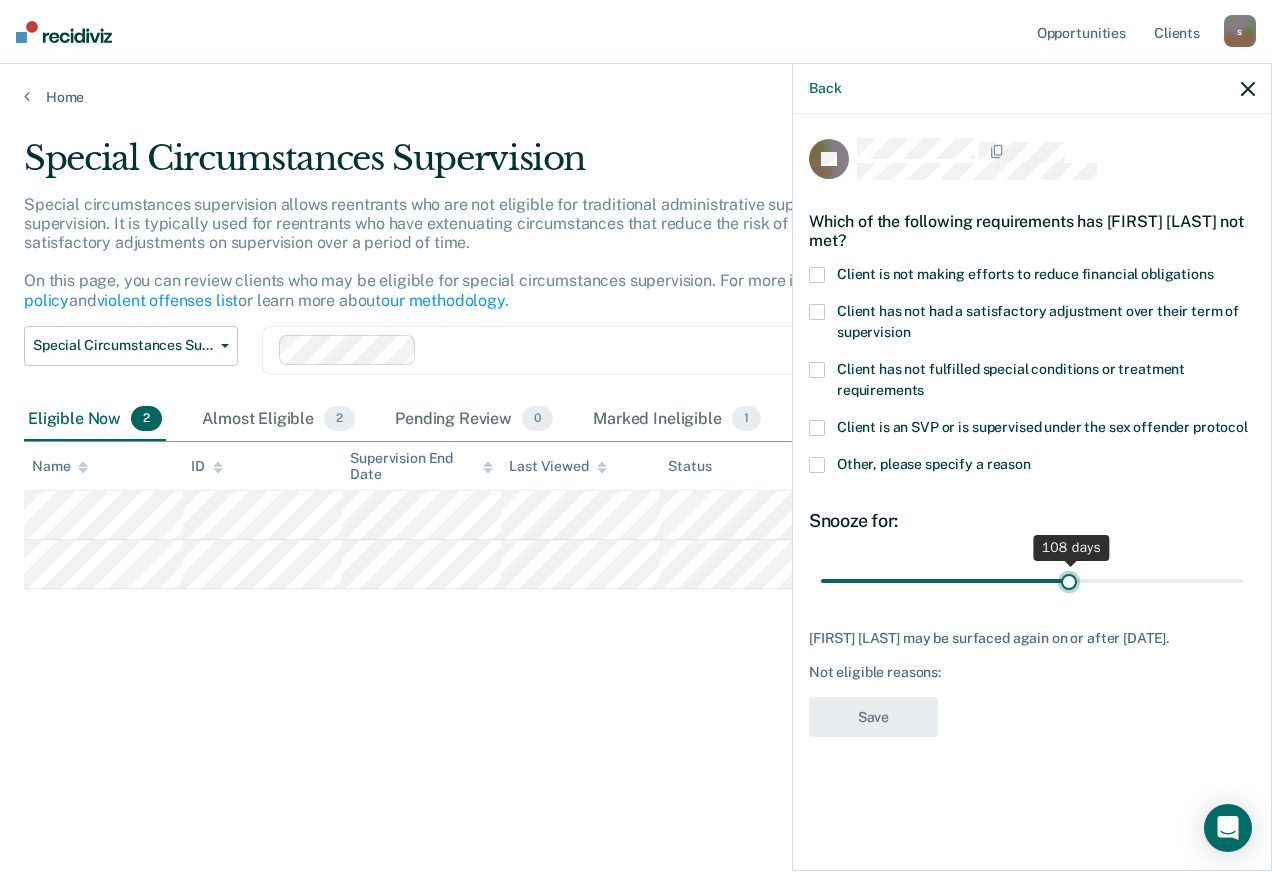 click at bounding box center [1032, 580] 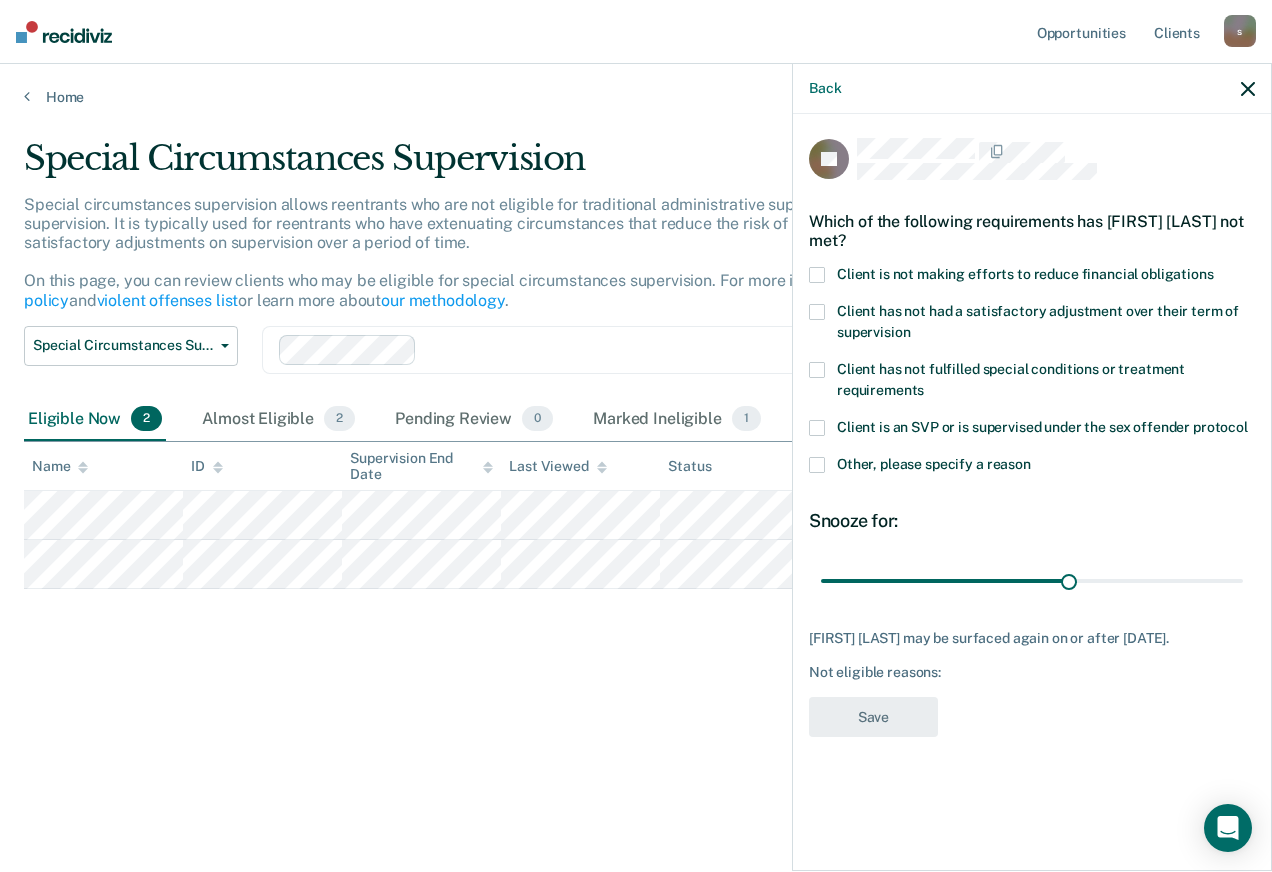 click at bounding box center (817, 275) 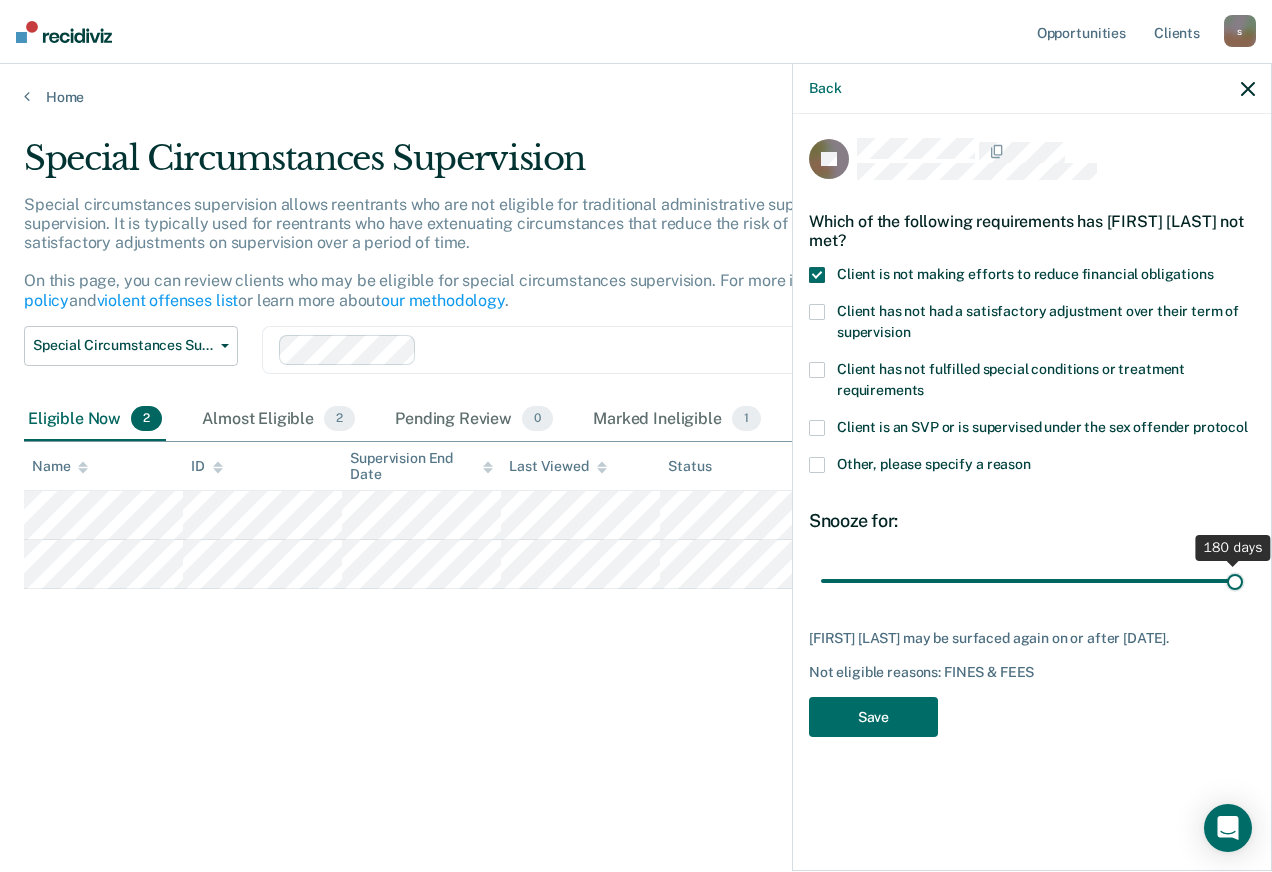 drag, startPoint x: 1066, startPoint y: 581, endPoint x: 1275, endPoint y: 557, distance: 210.37347 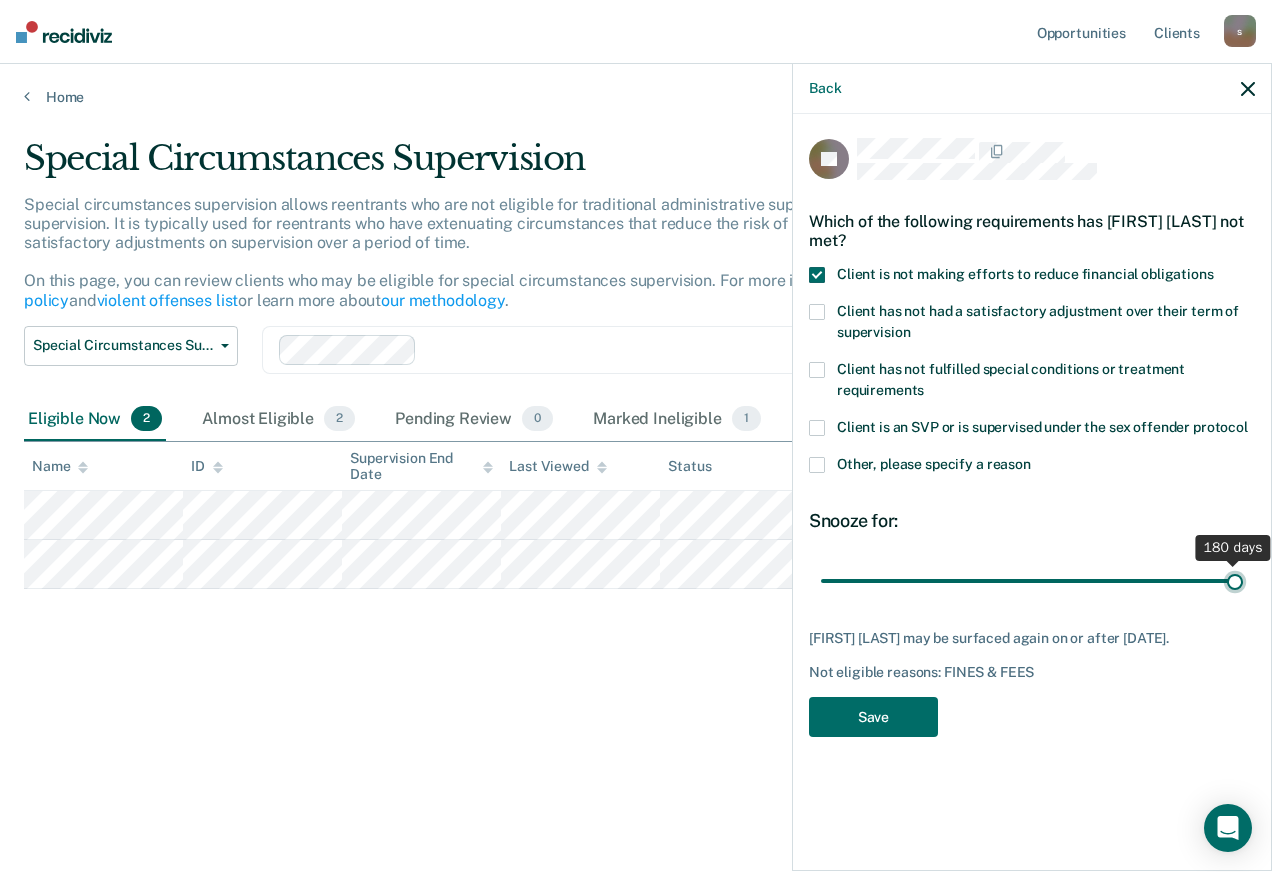 type on "180" 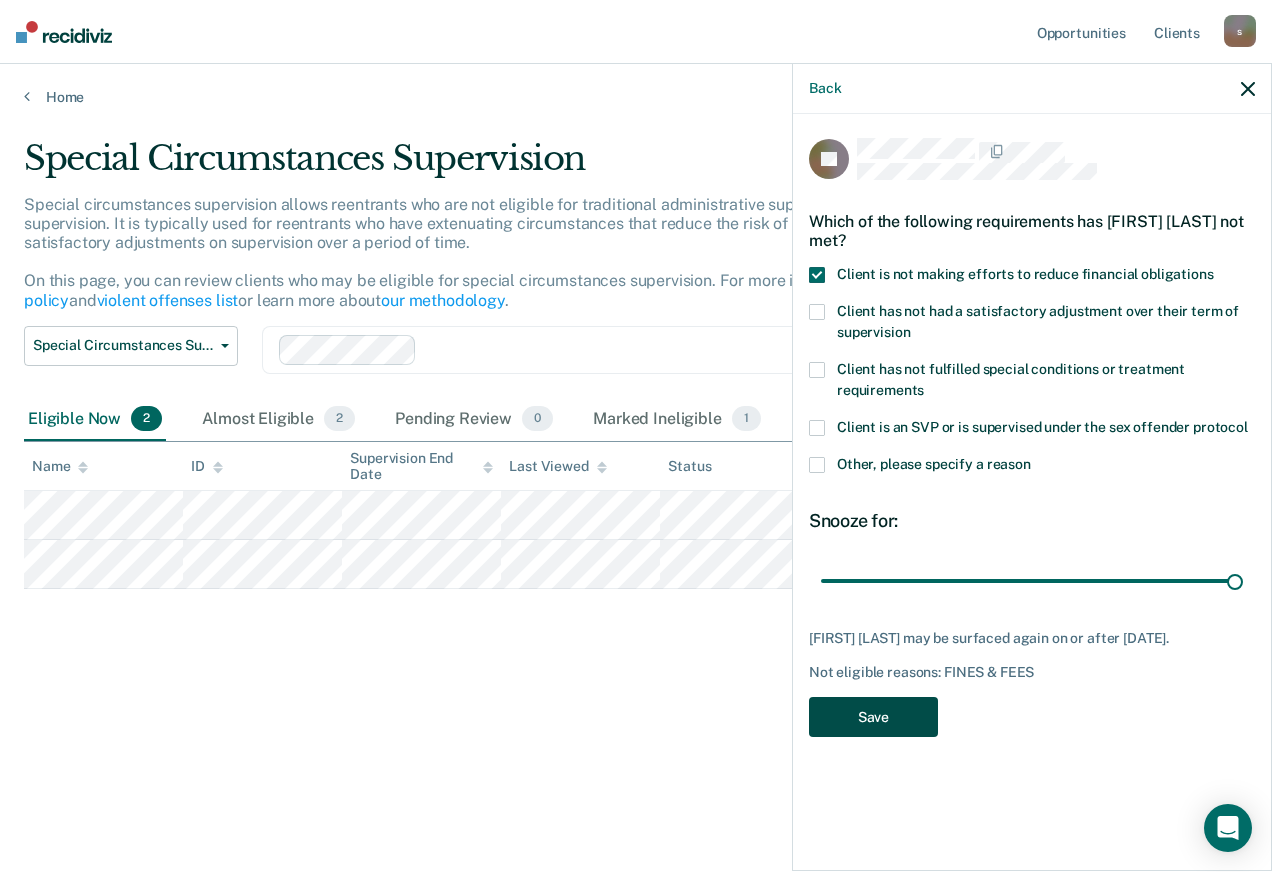 click on "Save" at bounding box center [873, 717] 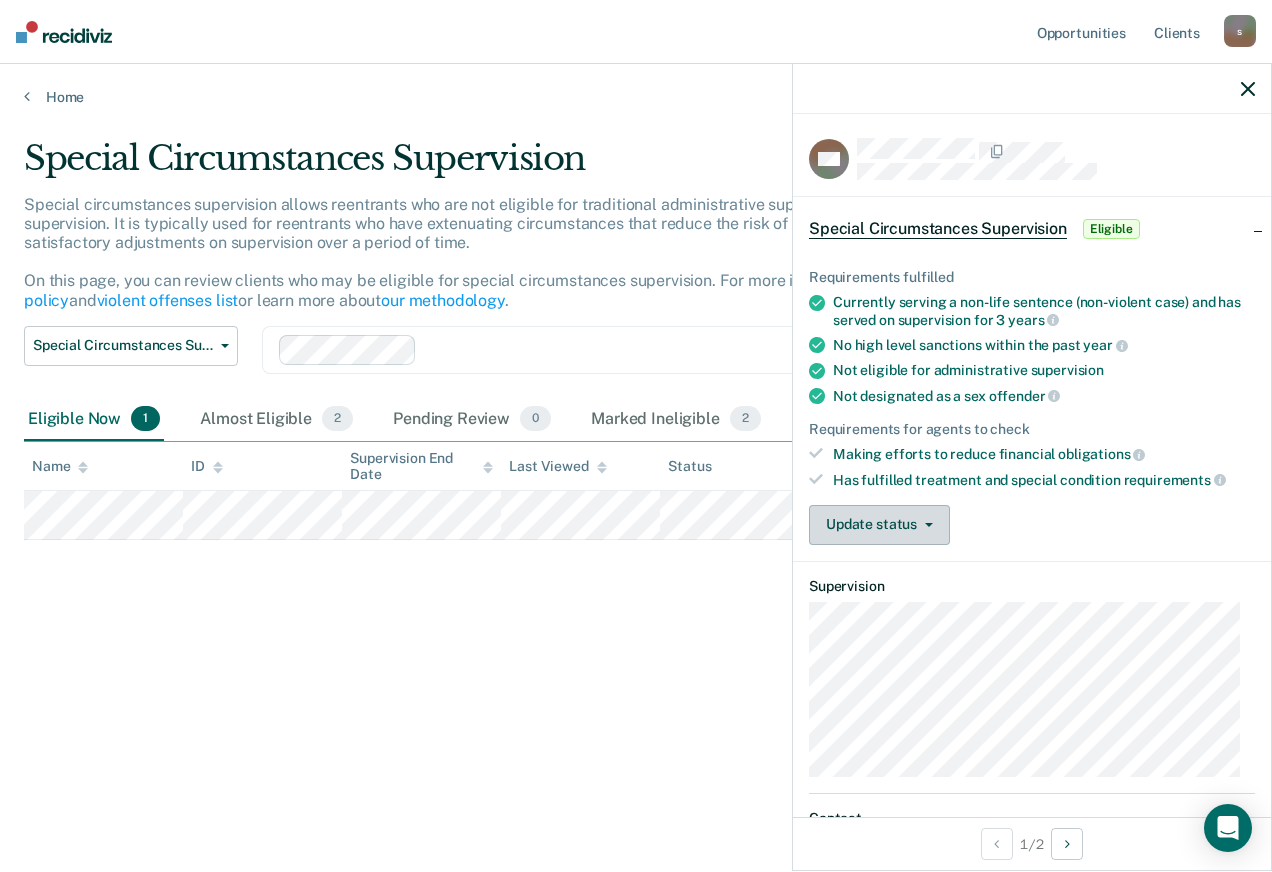 click on "Update status" at bounding box center [879, 525] 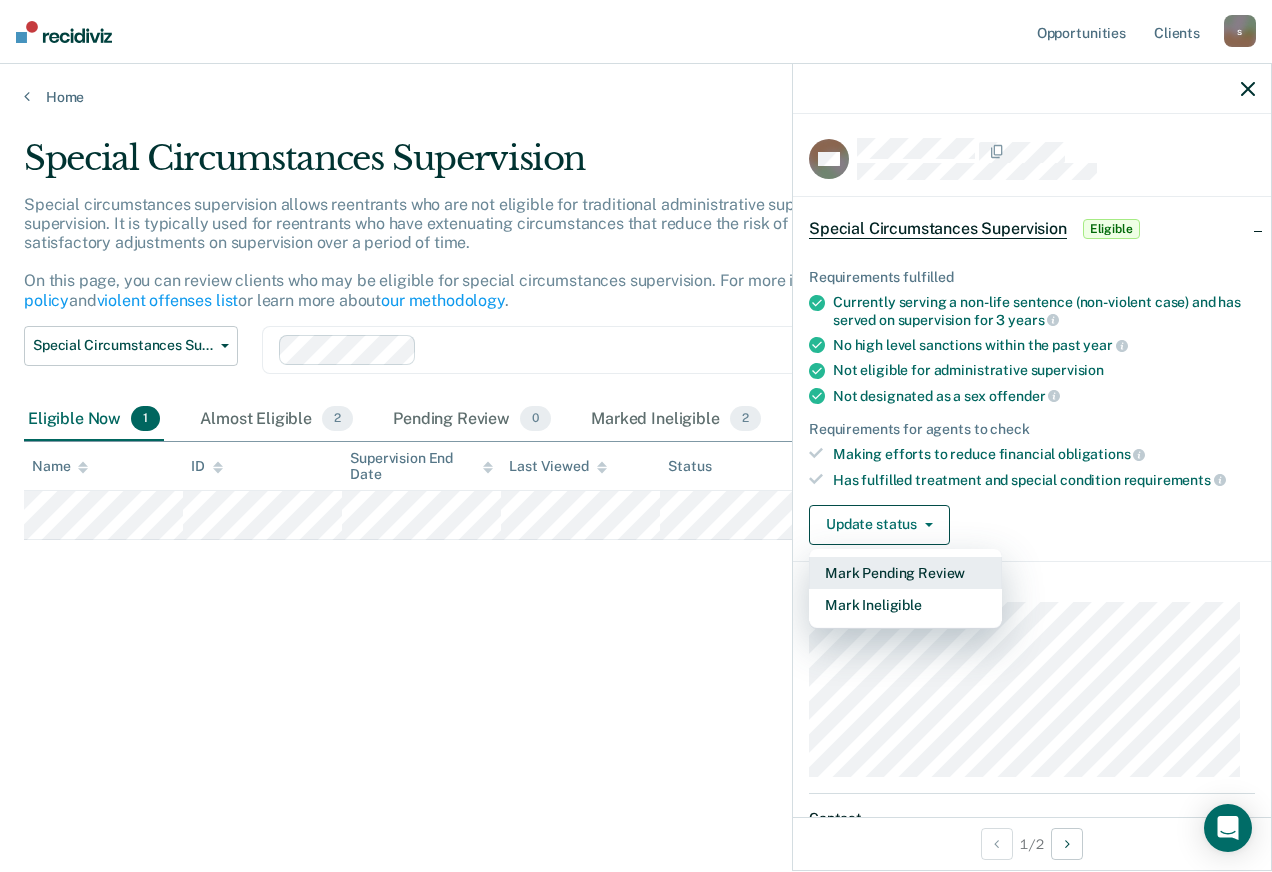 click on "Mark Pending Review" at bounding box center (905, 573) 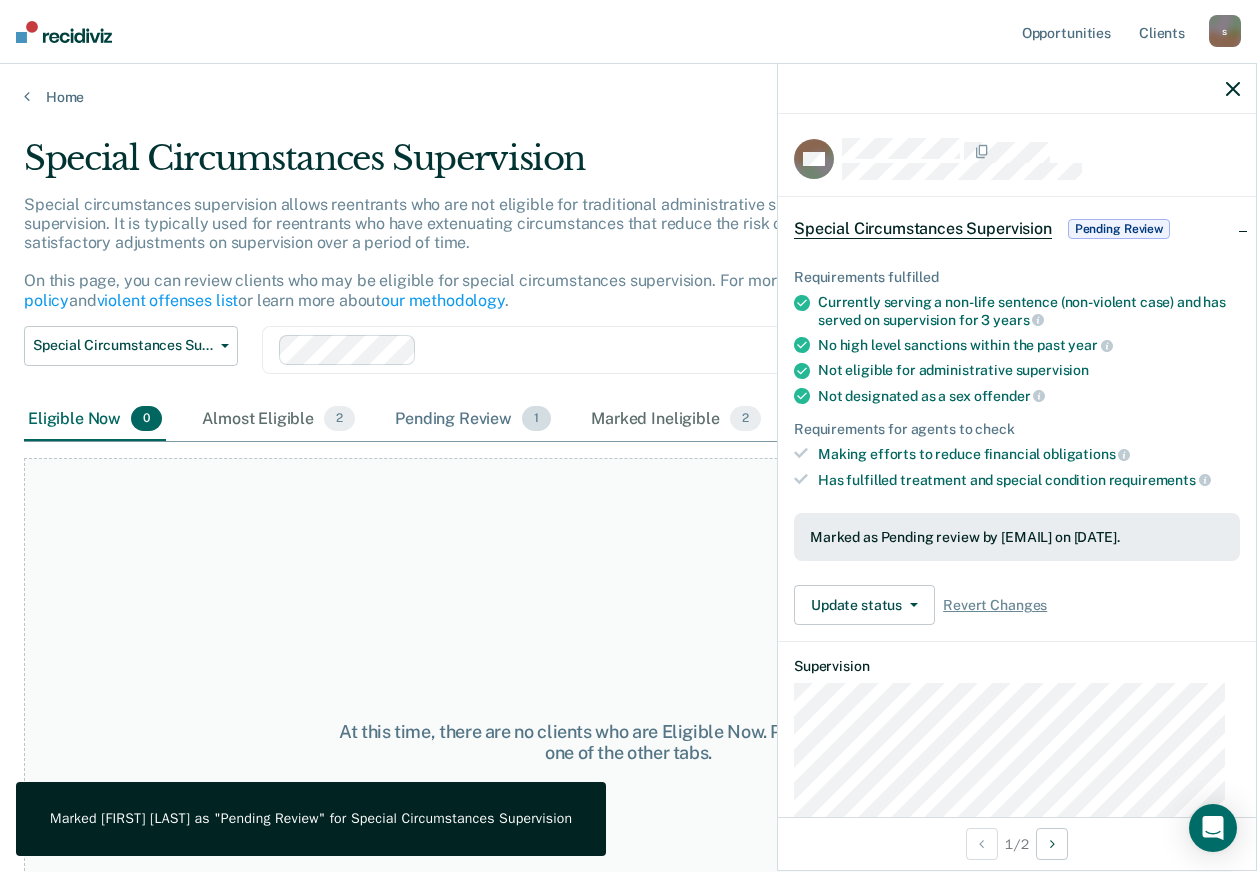 click on "Pending Review 1" at bounding box center [473, 420] 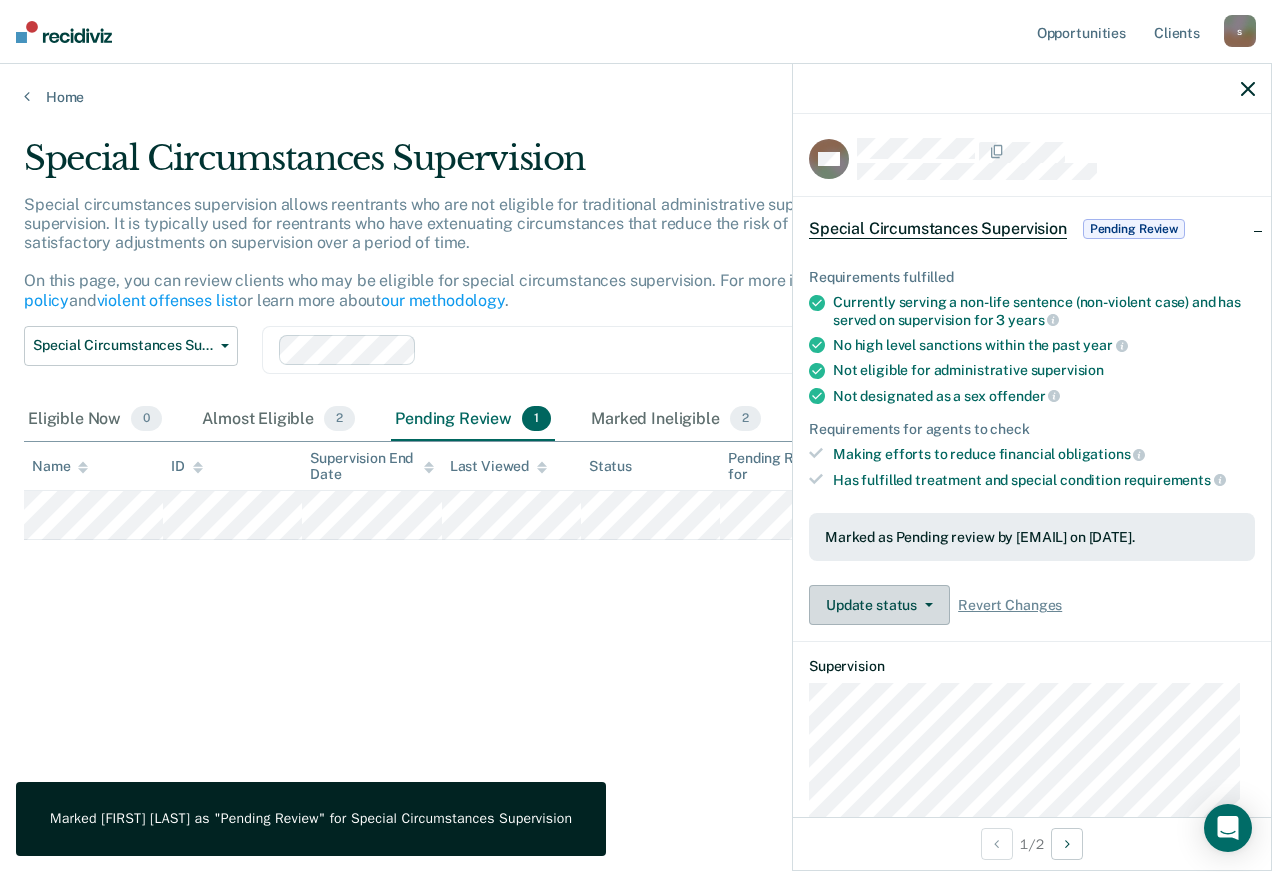 click on "Update status" at bounding box center [879, 605] 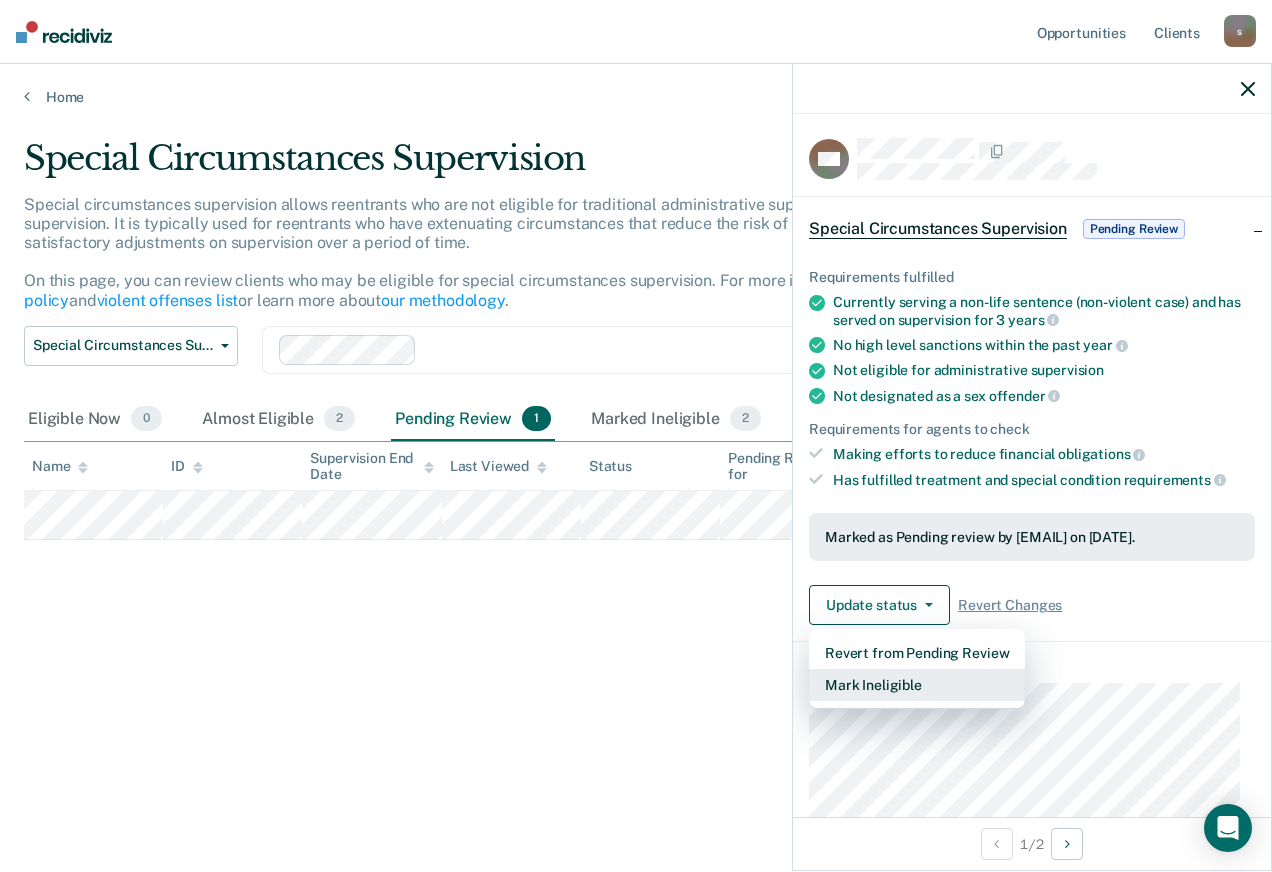 click on "Mark Ineligible" at bounding box center [917, 685] 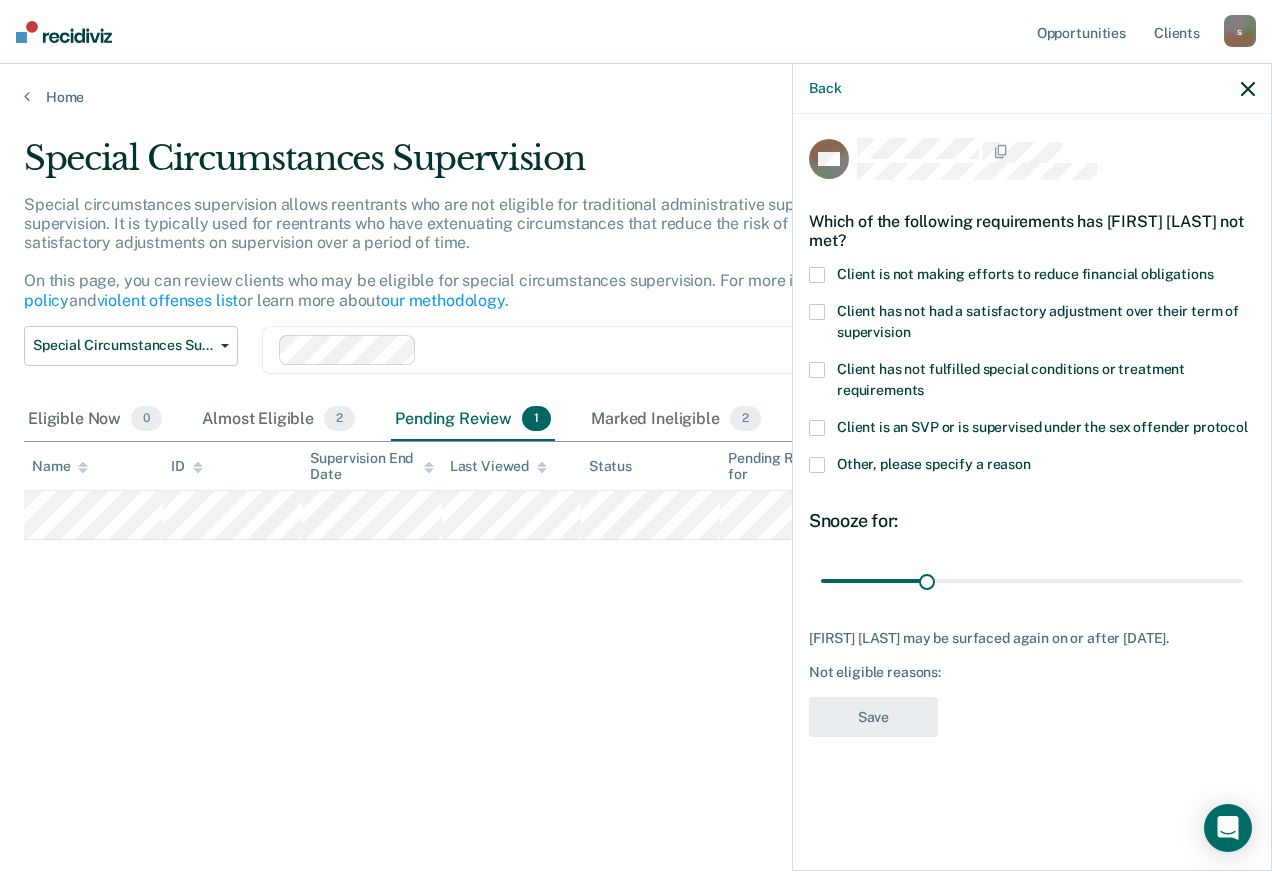click at bounding box center [817, 465] 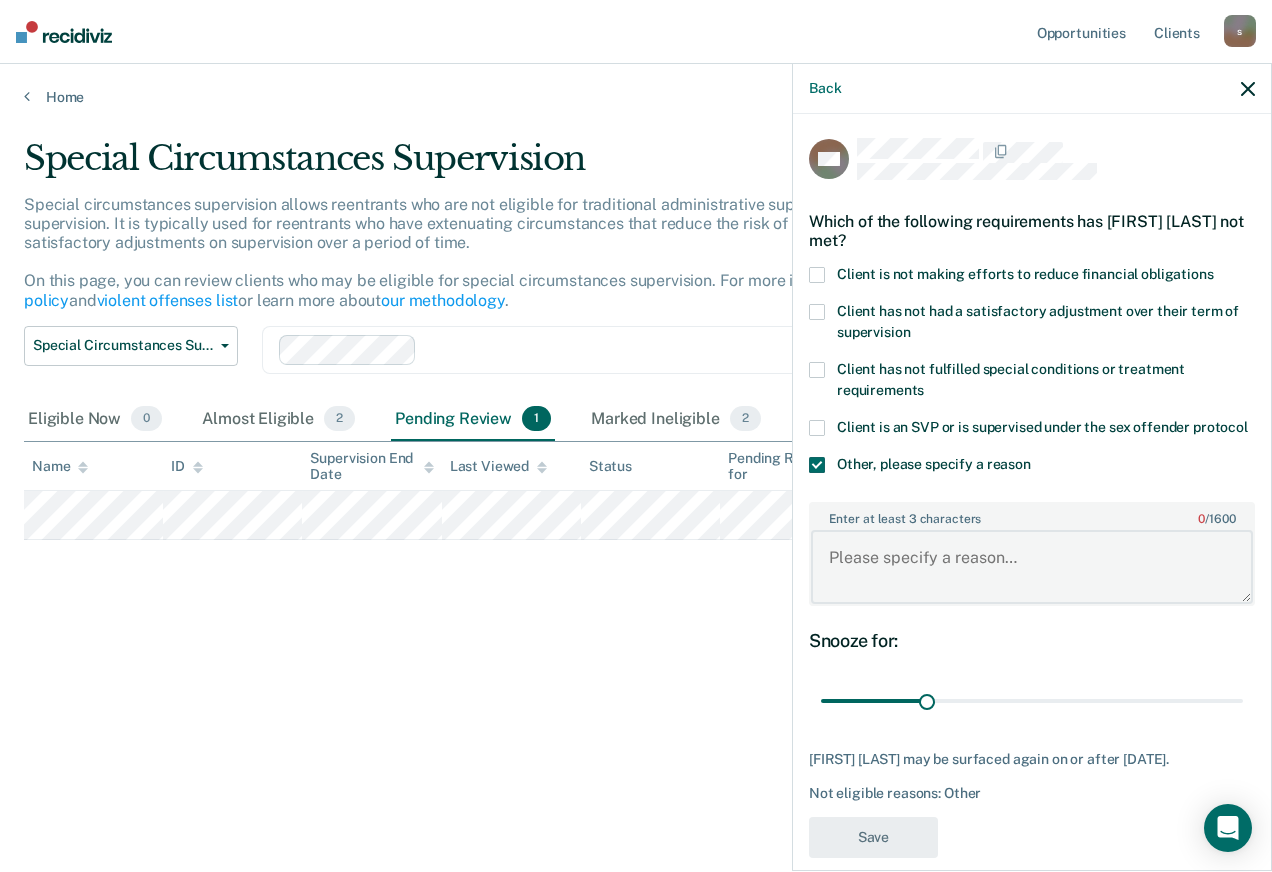 click on "Enter at least 3 characters 0  /  1600" at bounding box center [1032, 567] 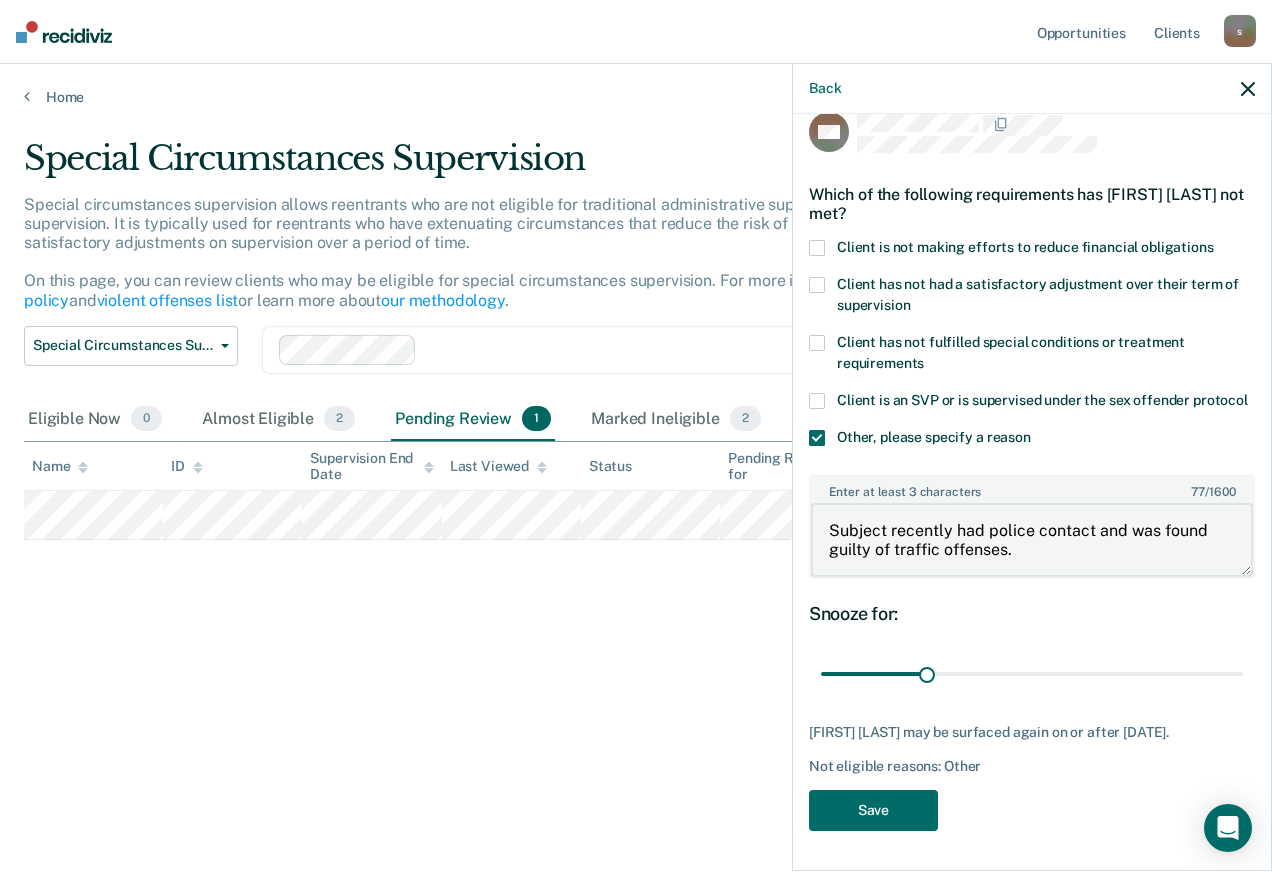 scroll, scrollTop: 63, scrollLeft: 0, axis: vertical 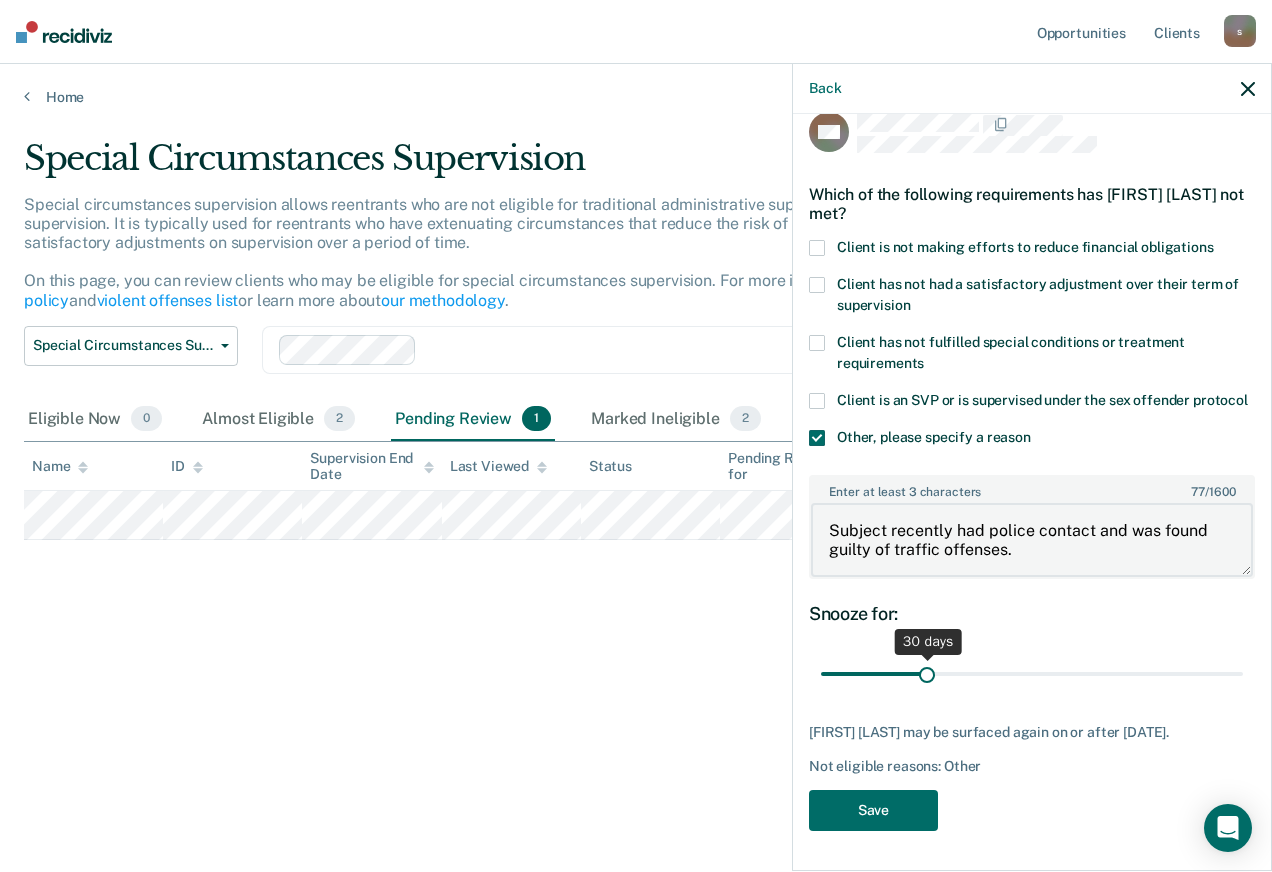 type on "Subject recently had police contact and was found guilty of traffic offenses." 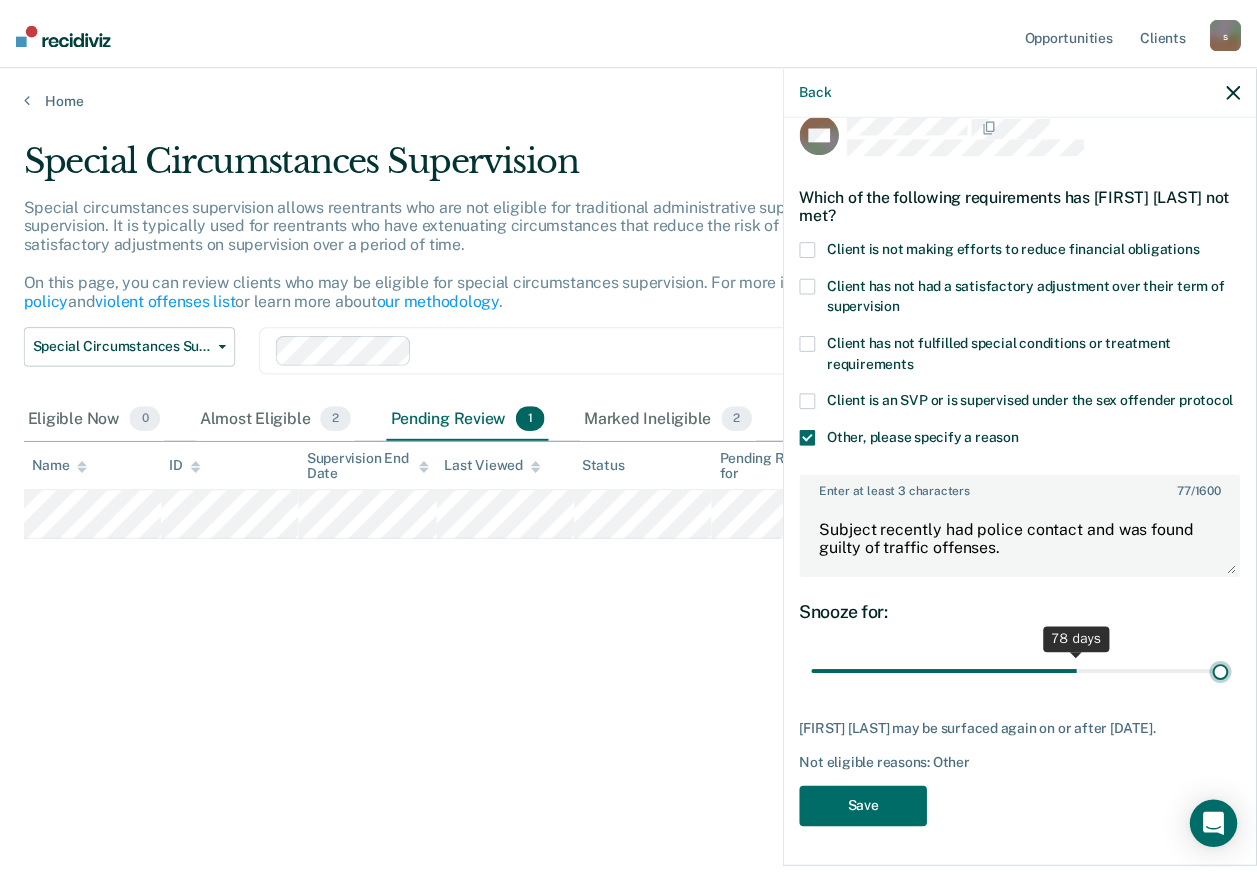 scroll, scrollTop: 46, scrollLeft: 0, axis: vertical 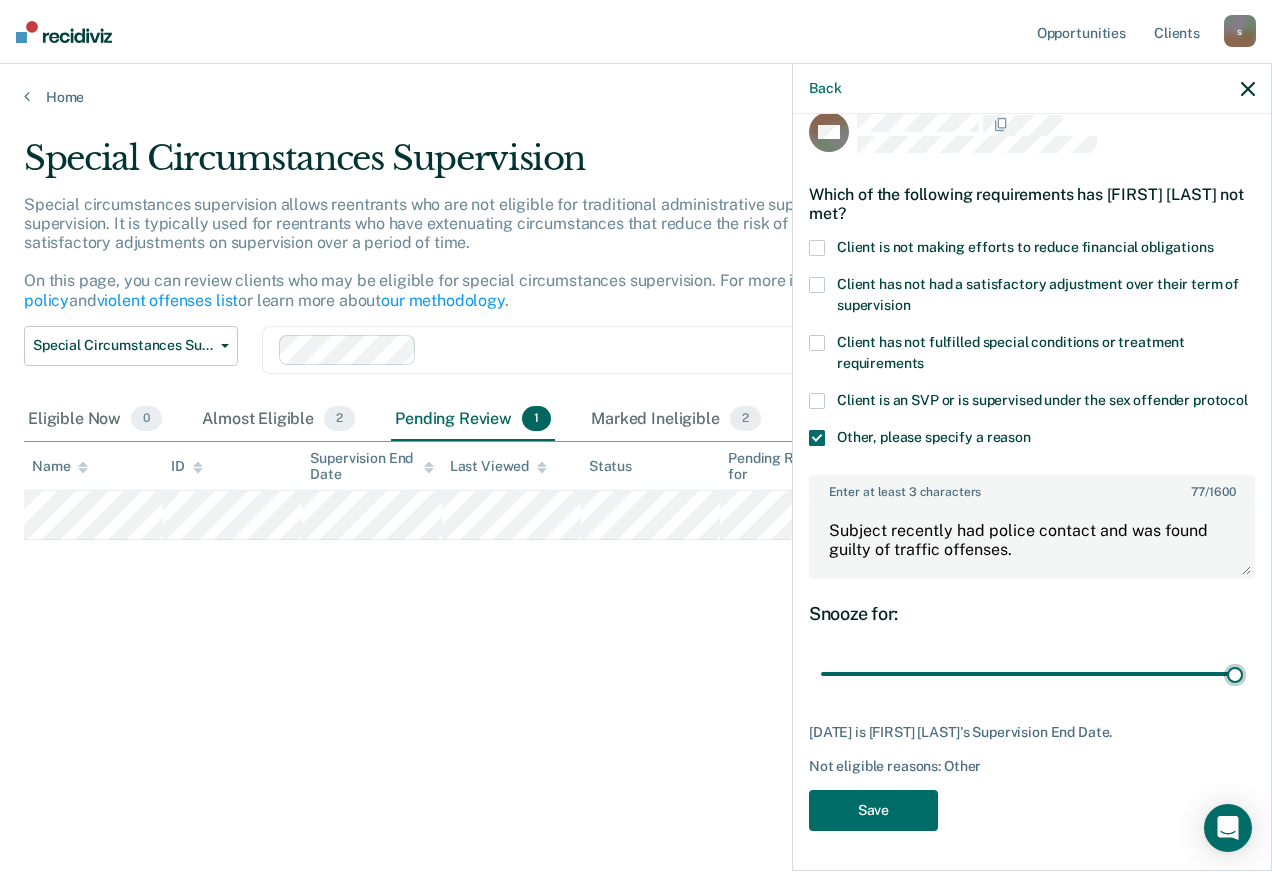 drag, startPoint x: 919, startPoint y: 655, endPoint x: 1271, endPoint y: 666, distance: 352.17184 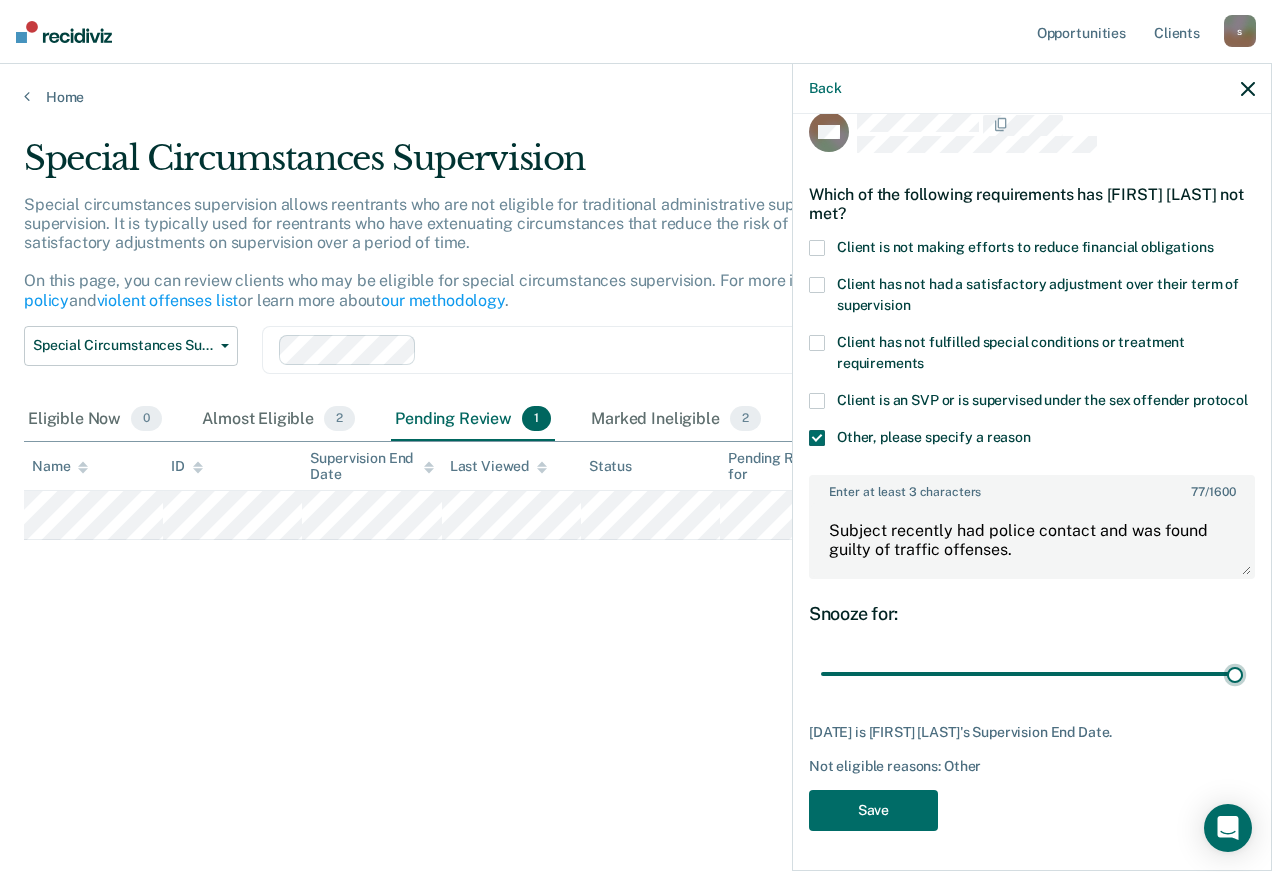 type on "121" 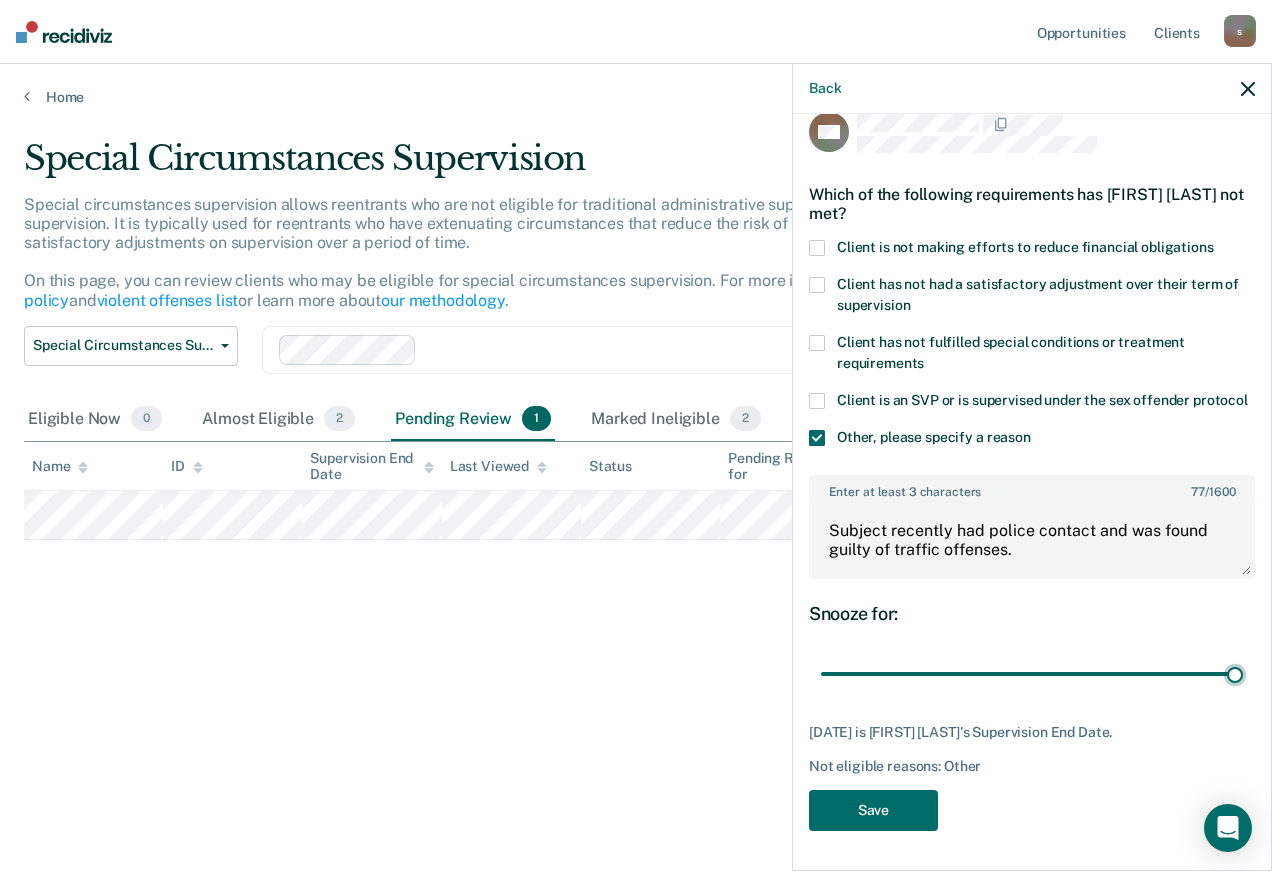 click at bounding box center [1032, 674] 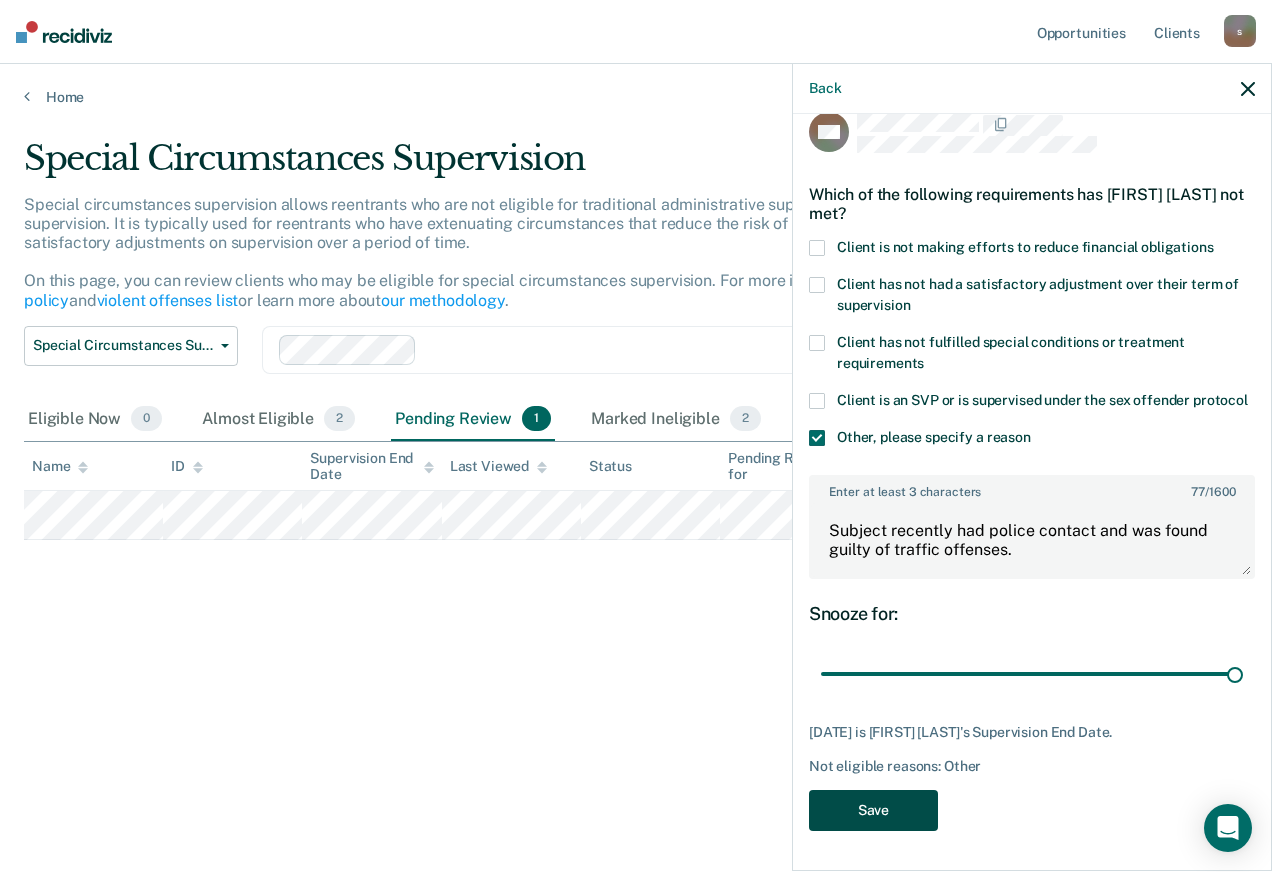 click on "Save" at bounding box center (873, 810) 